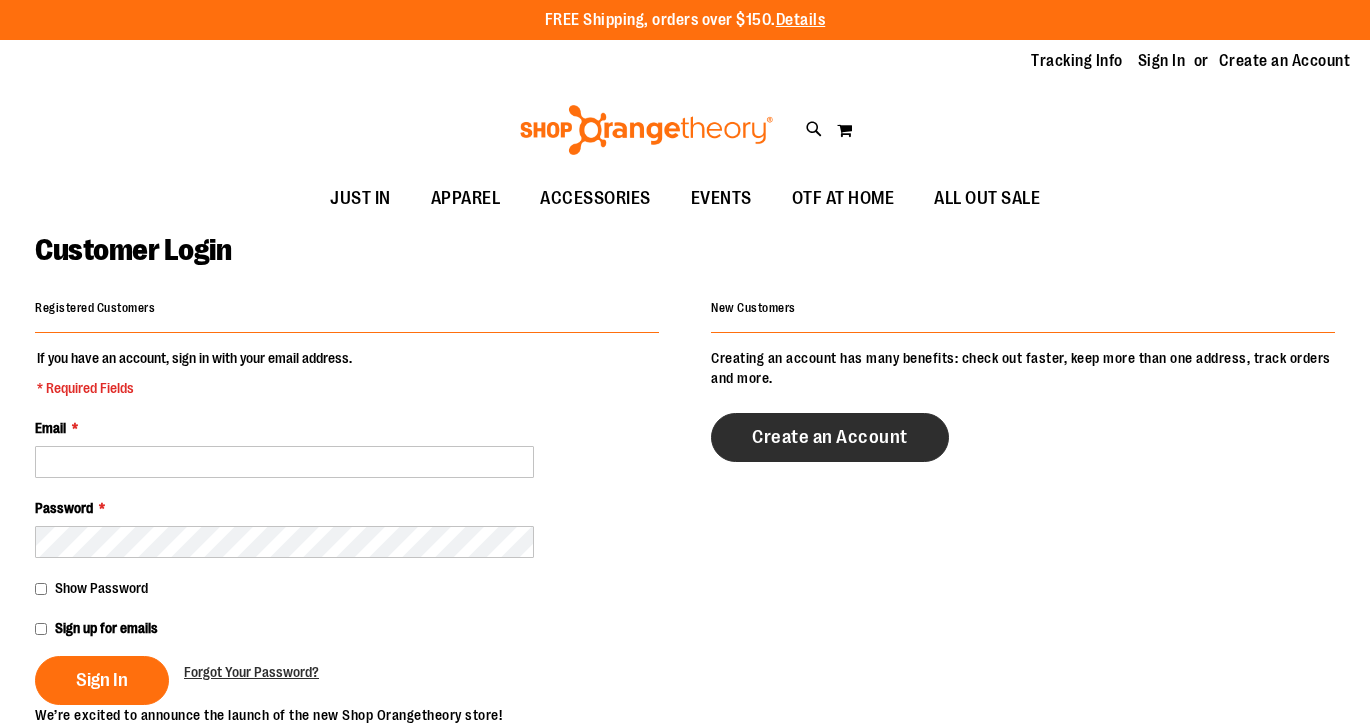 scroll, scrollTop: 0, scrollLeft: 0, axis: both 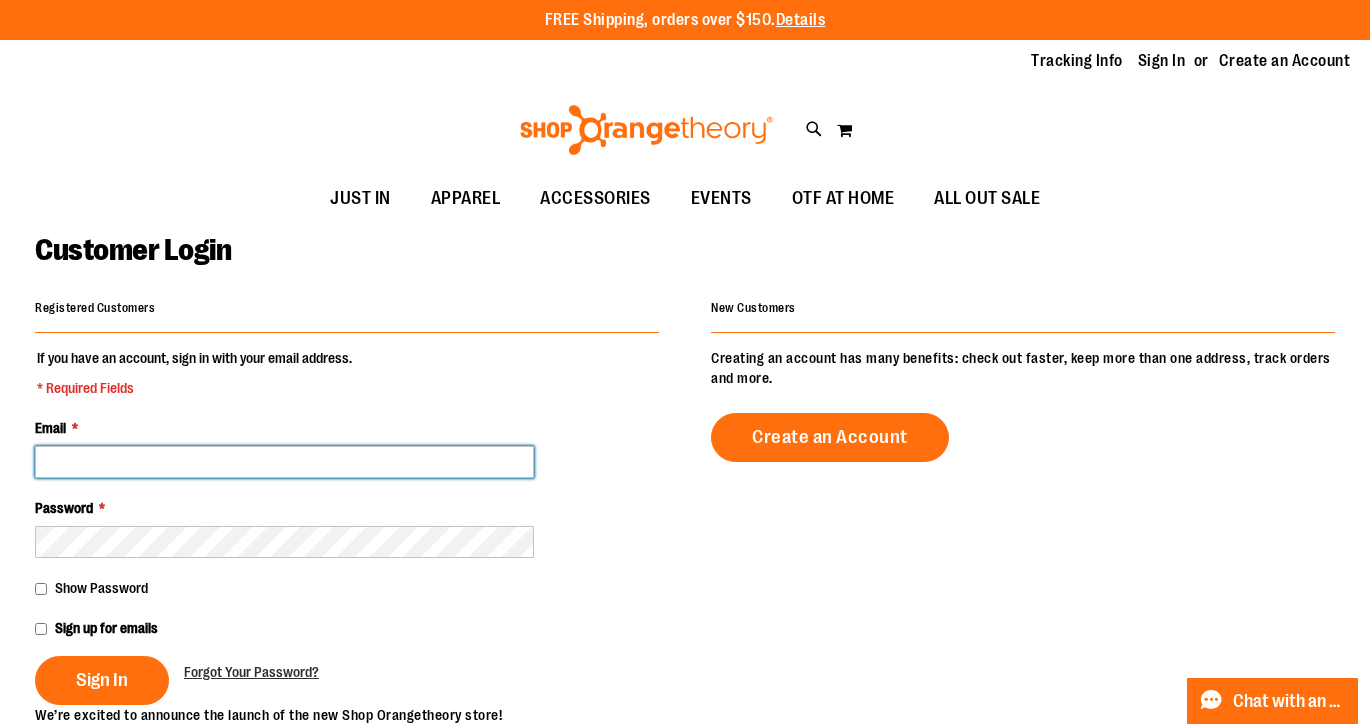 type on "**********" 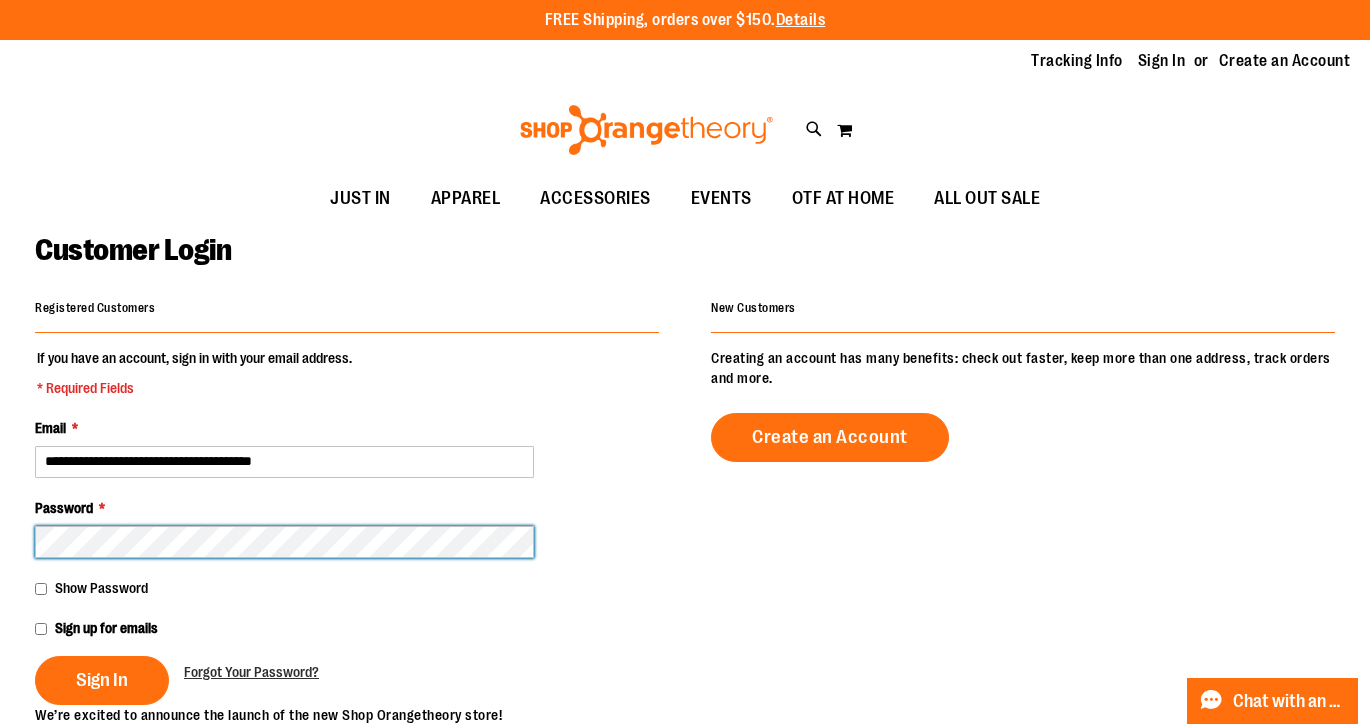 click on "Sign In" at bounding box center [102, 680] 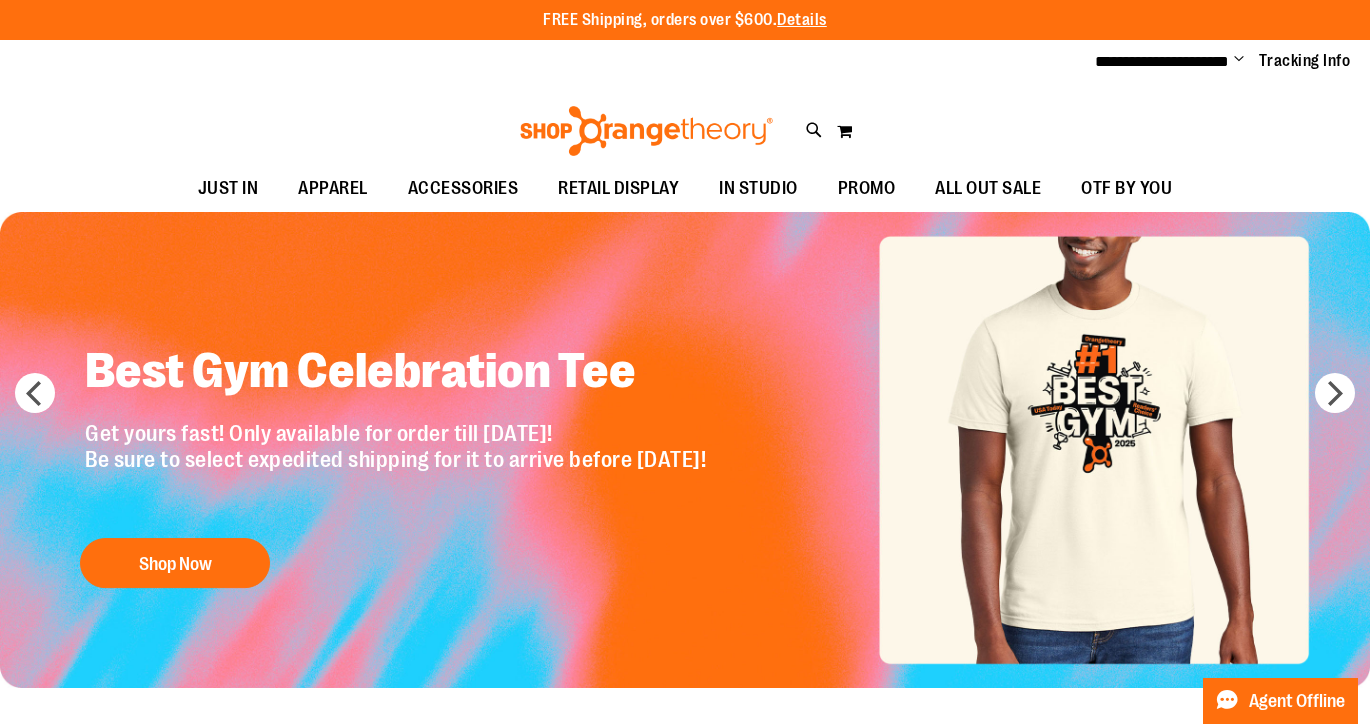 scroll, scrollTop: 0, scrollLeft: 0, axis: both 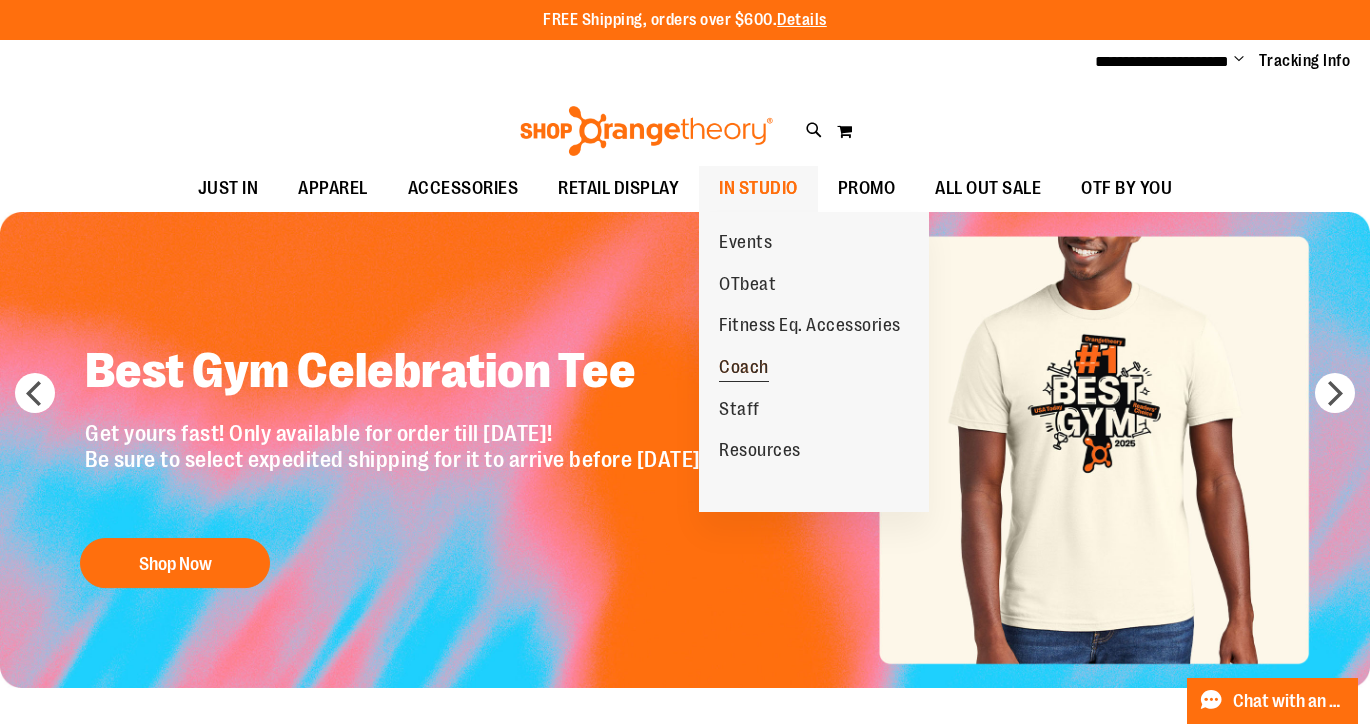 click on "Coach" at bounding box center (744, 369) 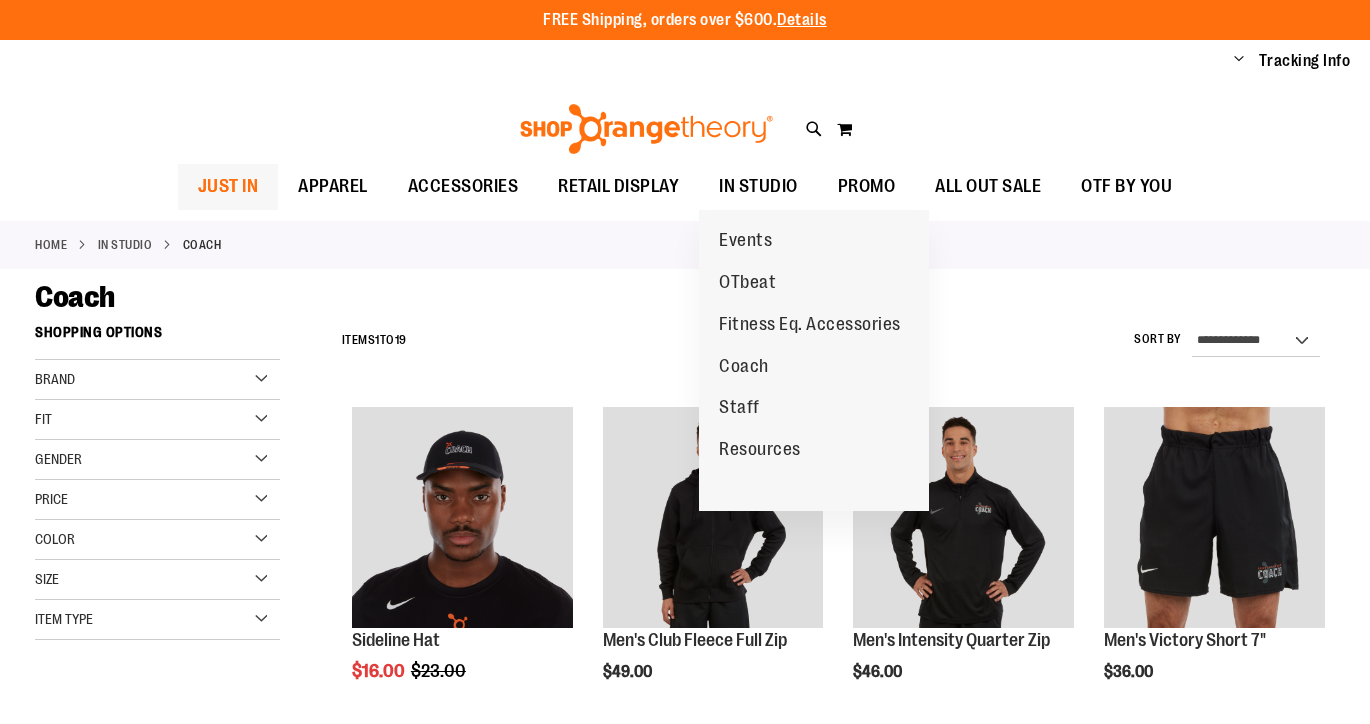 scroll, scrollTop: 0, scrollLeft: 0, axis: both 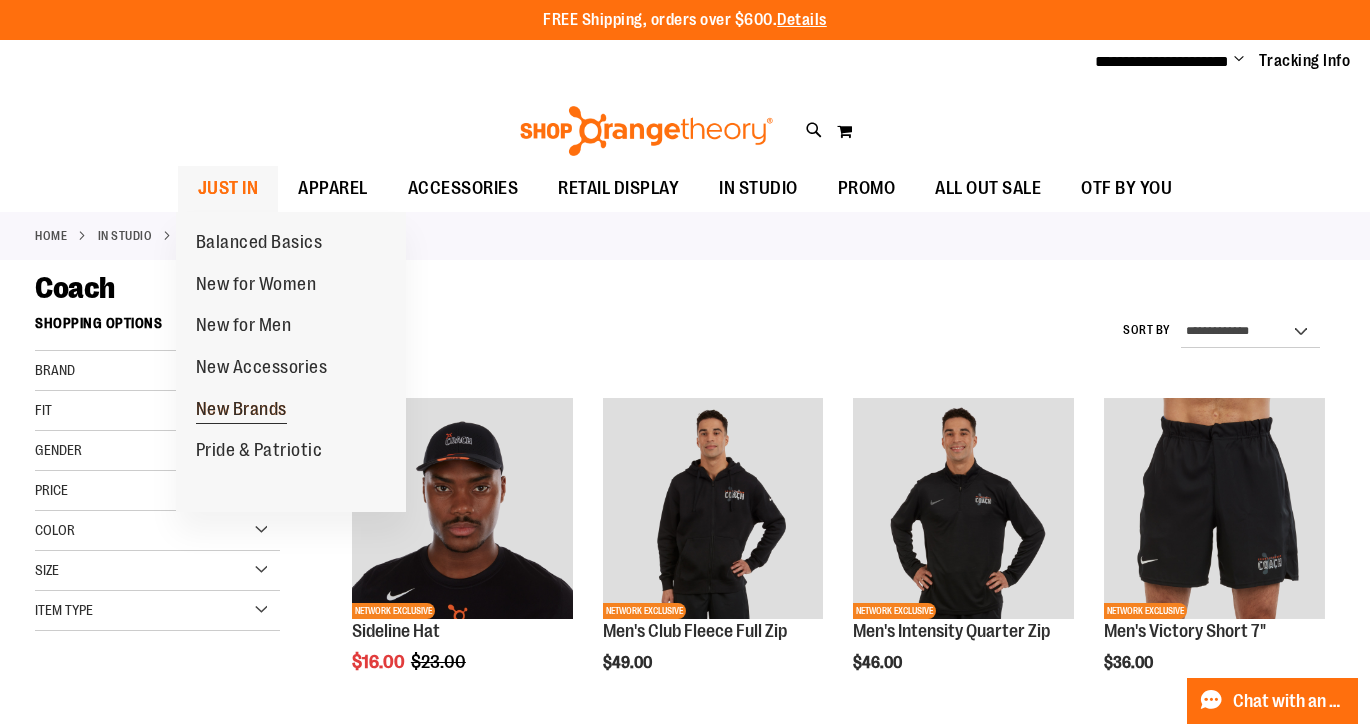 click on "New Brands" at bounding box center (241, 411) 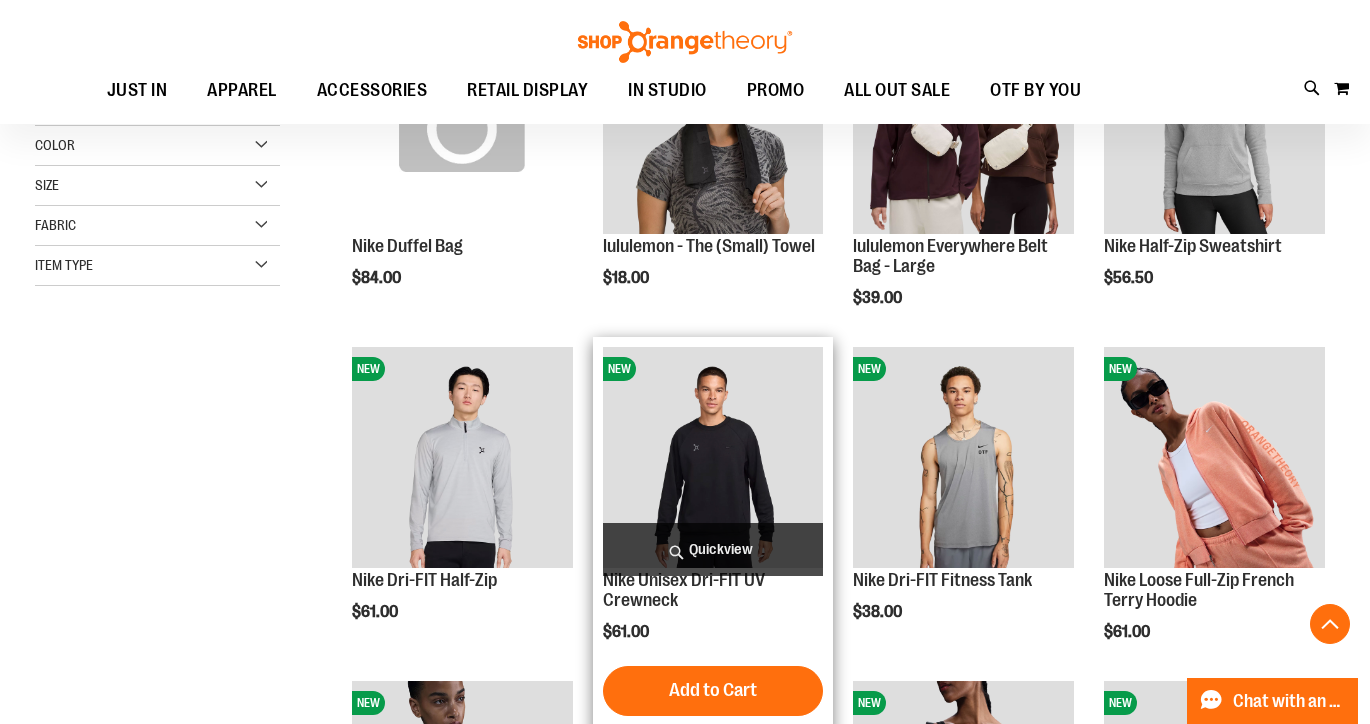 scroll, scrollTop: 383, scrollLeft: 0, axis: vertical 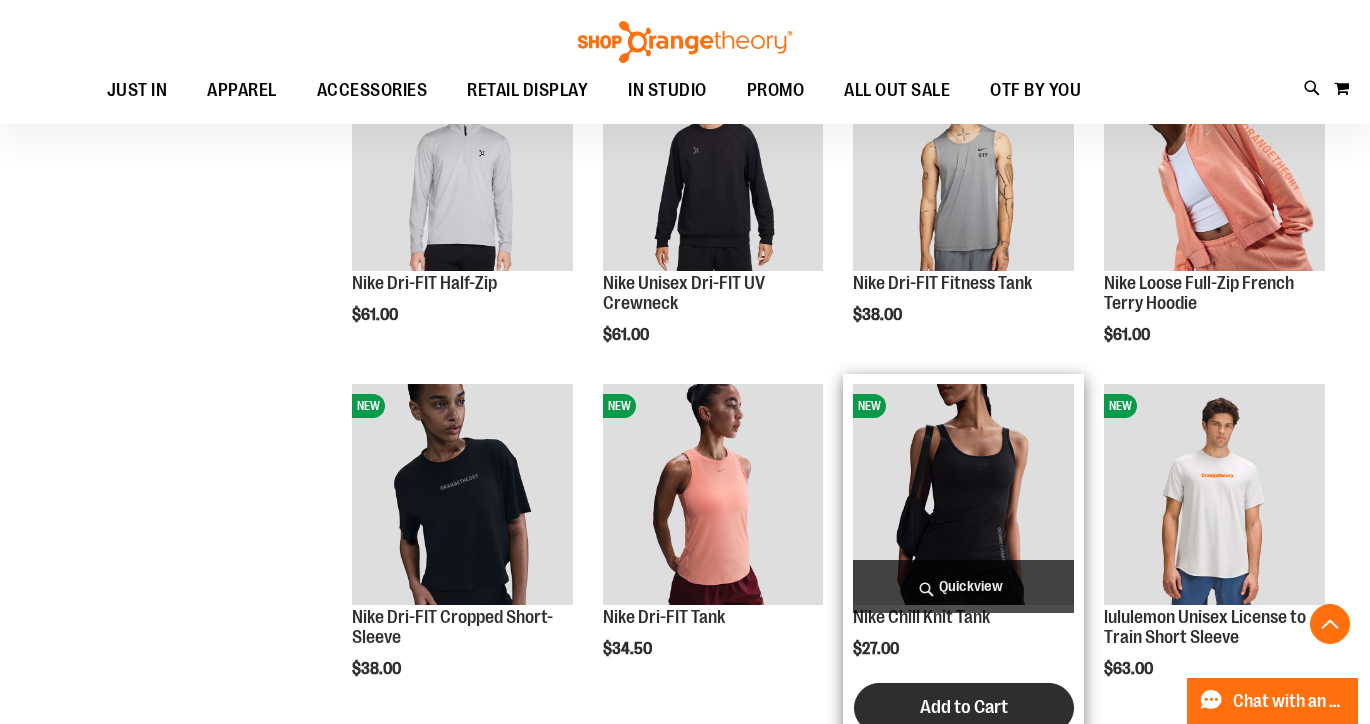 click on "Add to Cart" at bounding box center (964, 708) 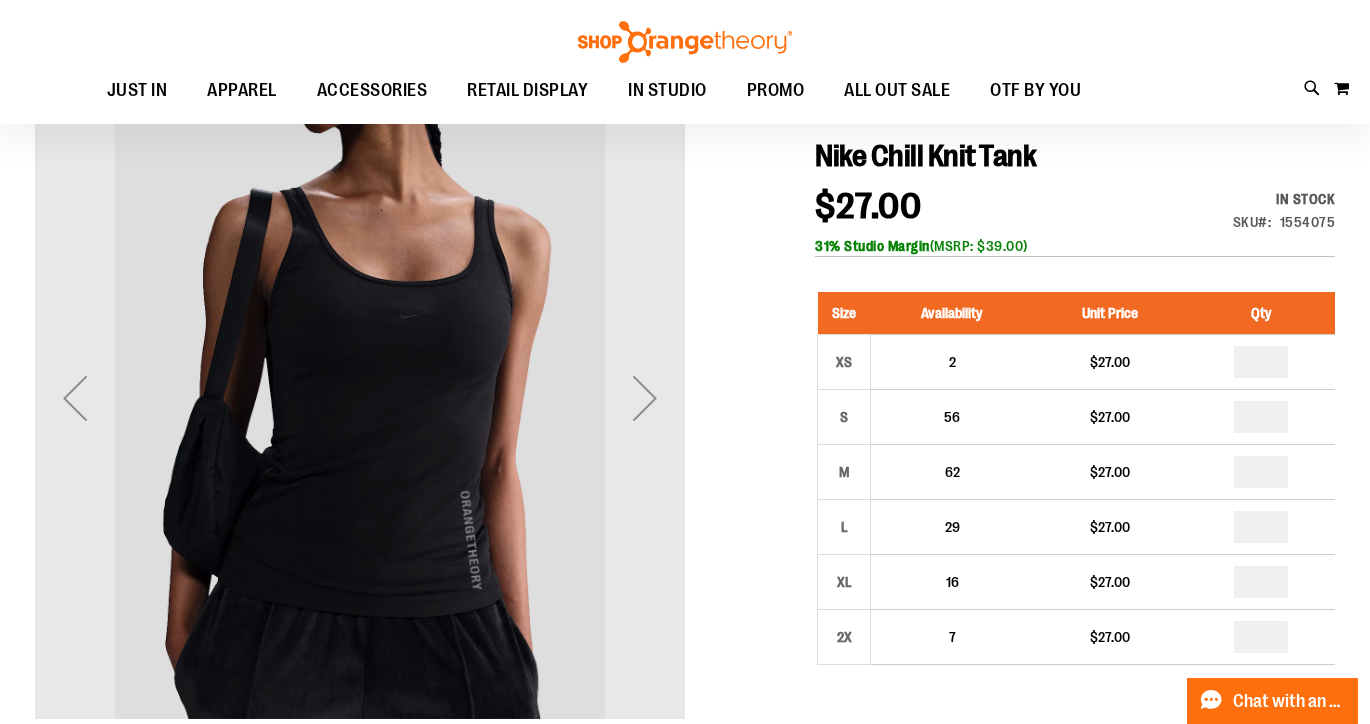 scroll, scrollTop: 256, scrollLeft: 0, axis: vertical 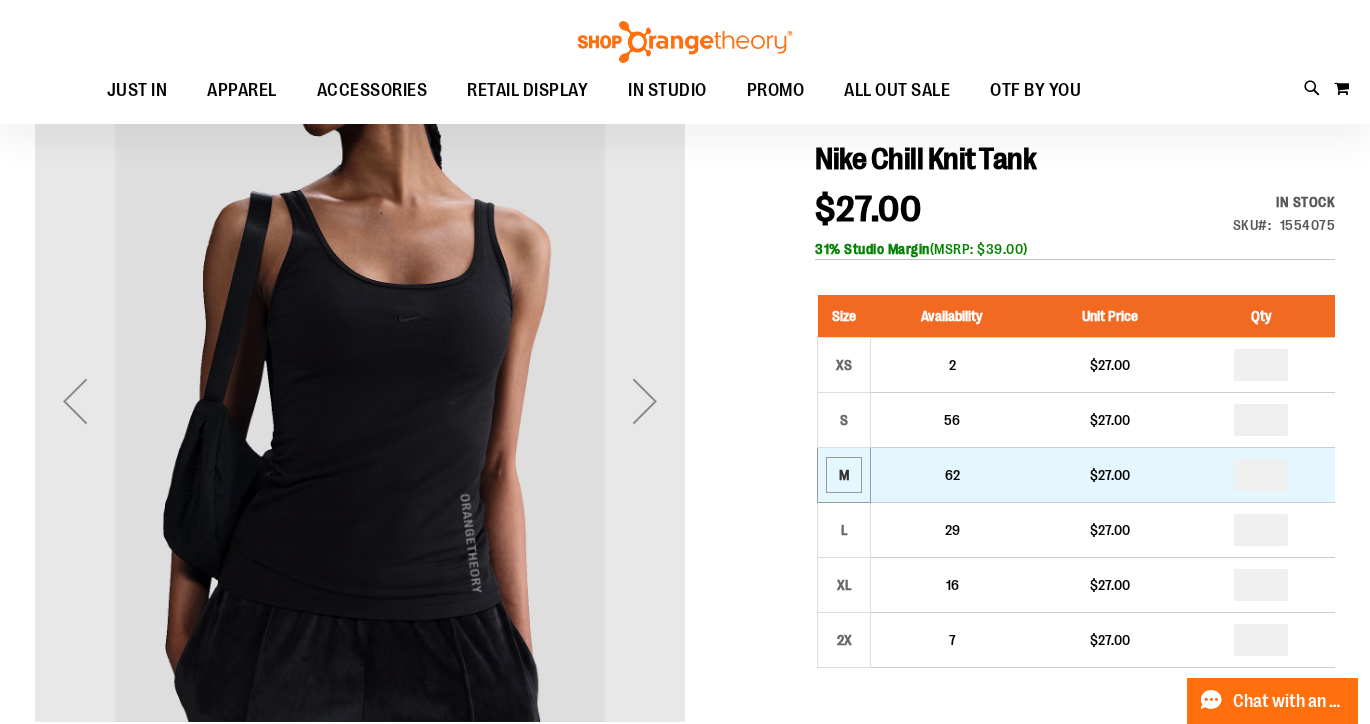 click on "M" at bounding box center [844, 475] 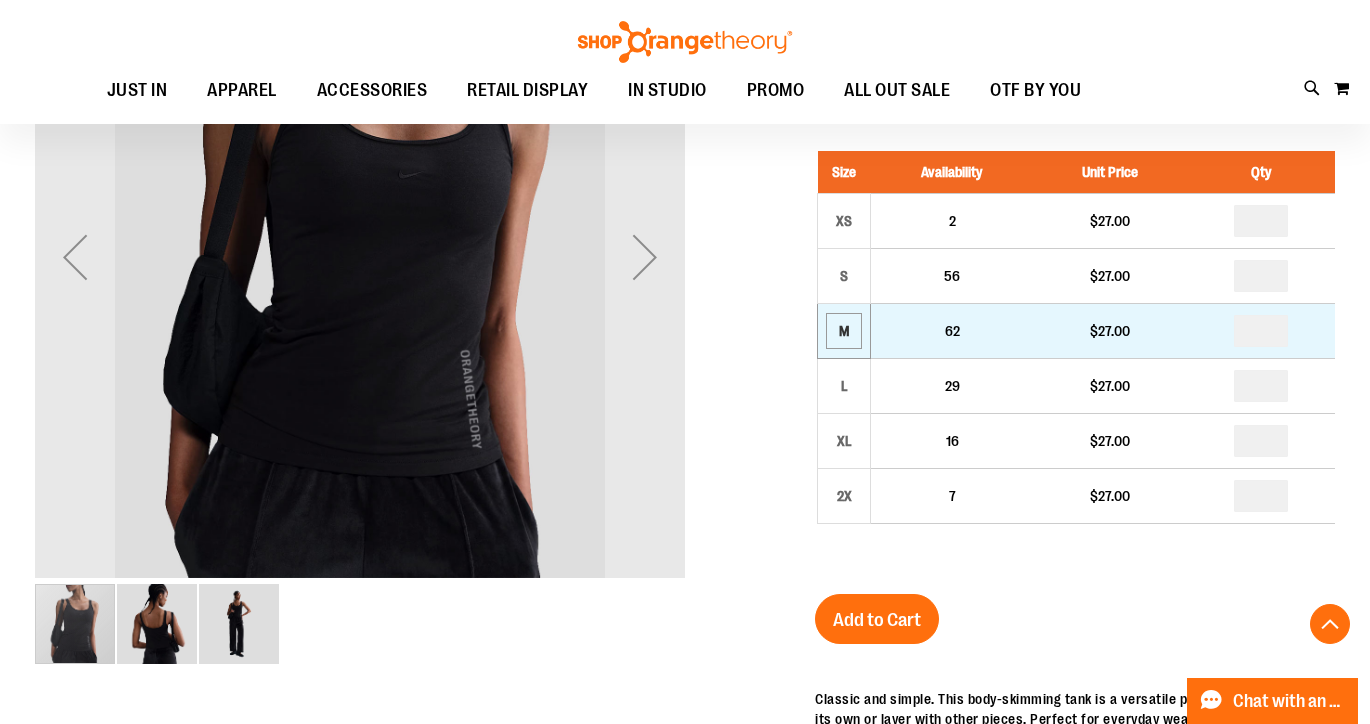 scroll, scrollTop: 439, scrollLeft: 0, axis: vertical 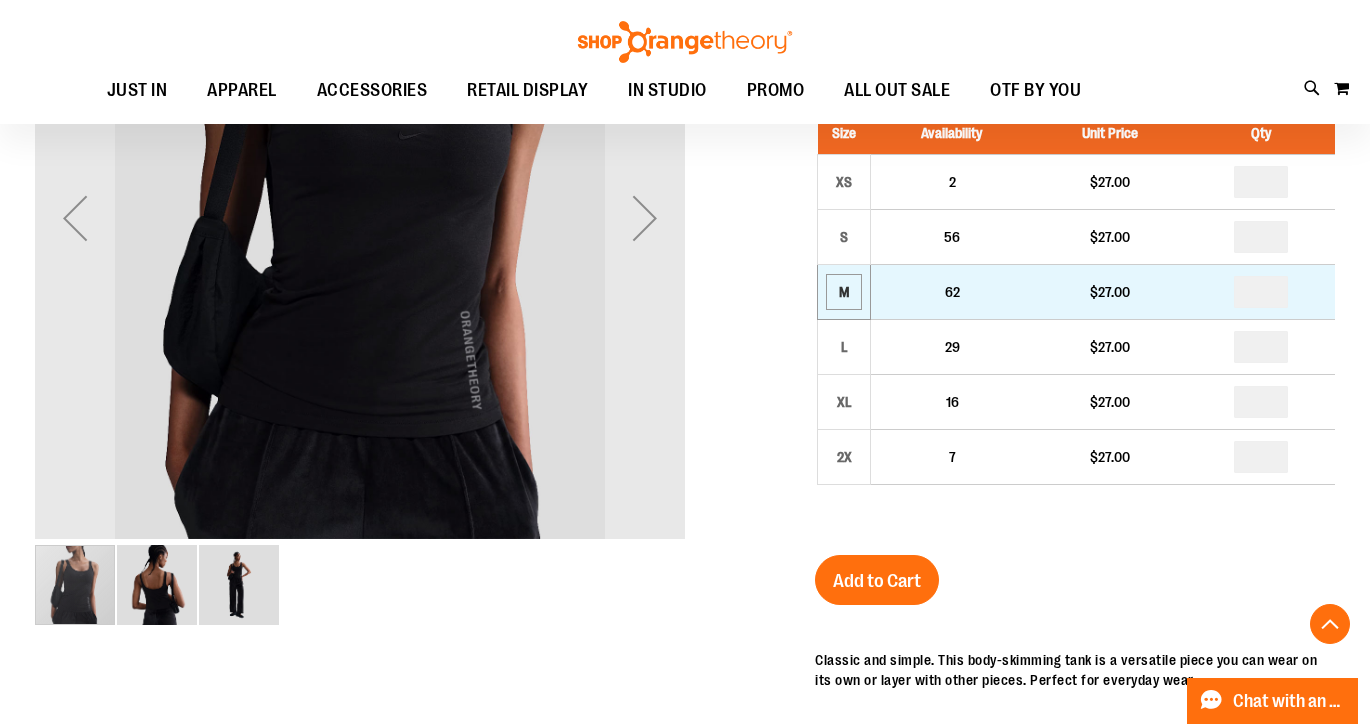 click on "M" at bounding box center (844, 292) 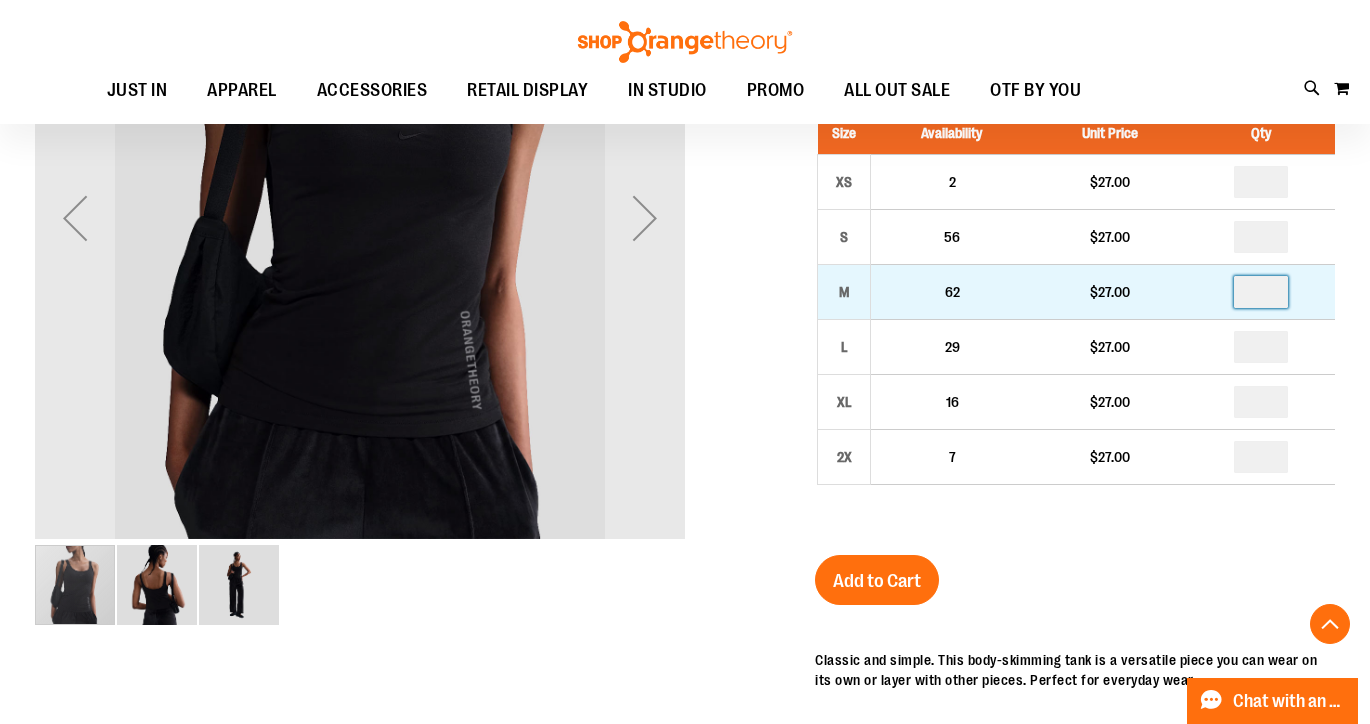 click at bounding box center (1261, 292) 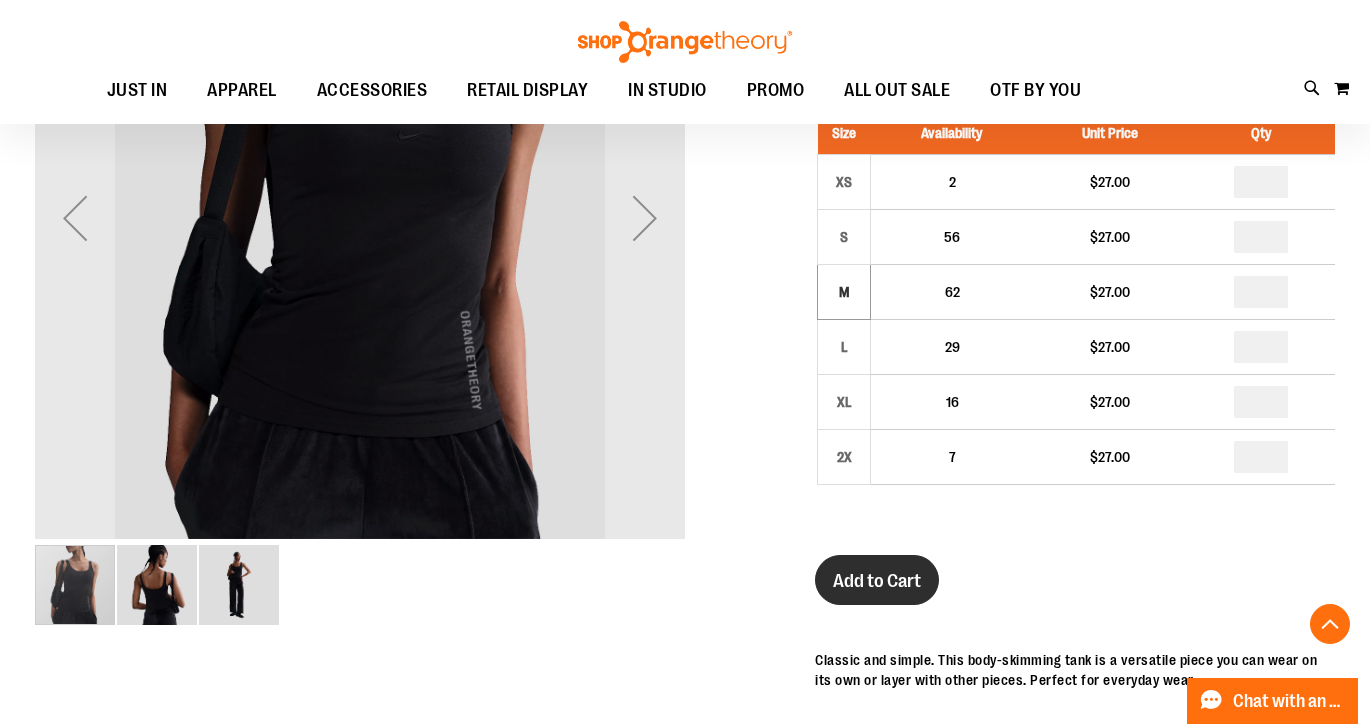 click on "Add to Cart" at bounding box center [877, 581] 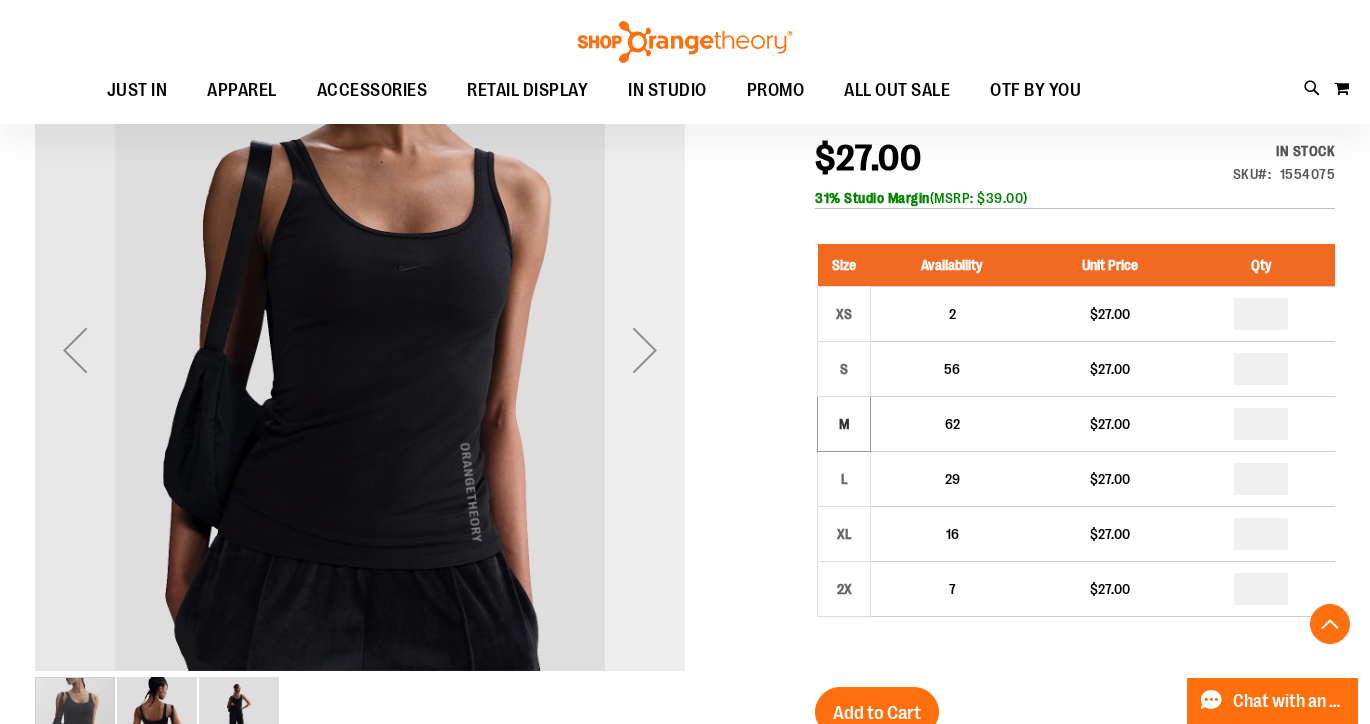 scroll, scrollTop: 311, scrollLeft: 0, axis: vertical 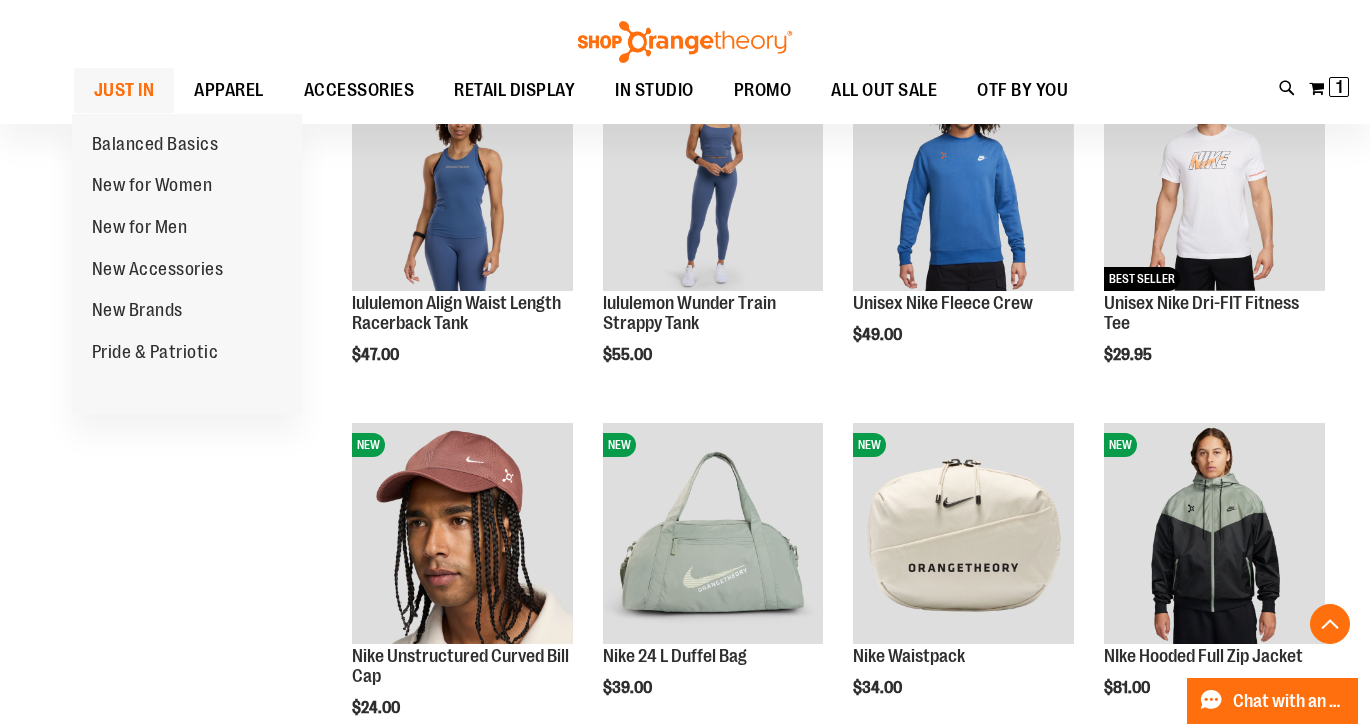 click on "JUST IN" at bounding box center [124, 90] 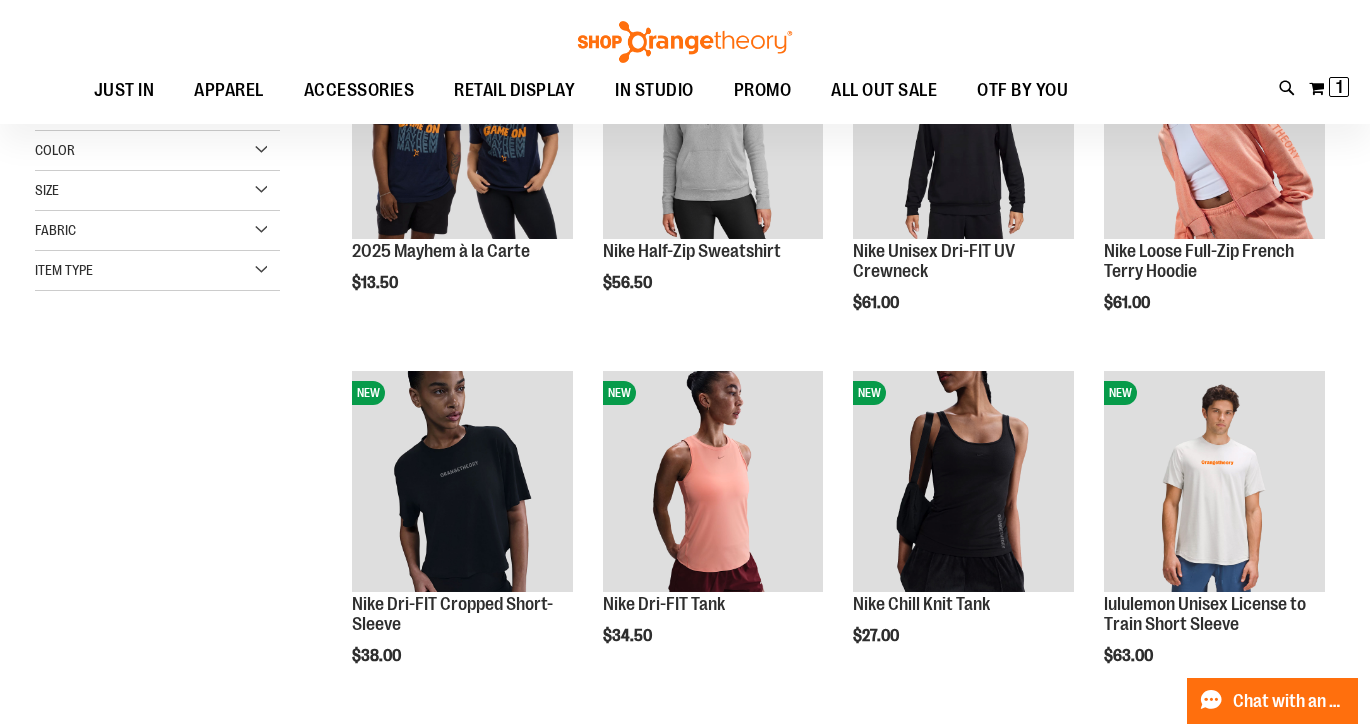 scroll, scrollTop: 386, scrollLeft: 0, axis: vertical 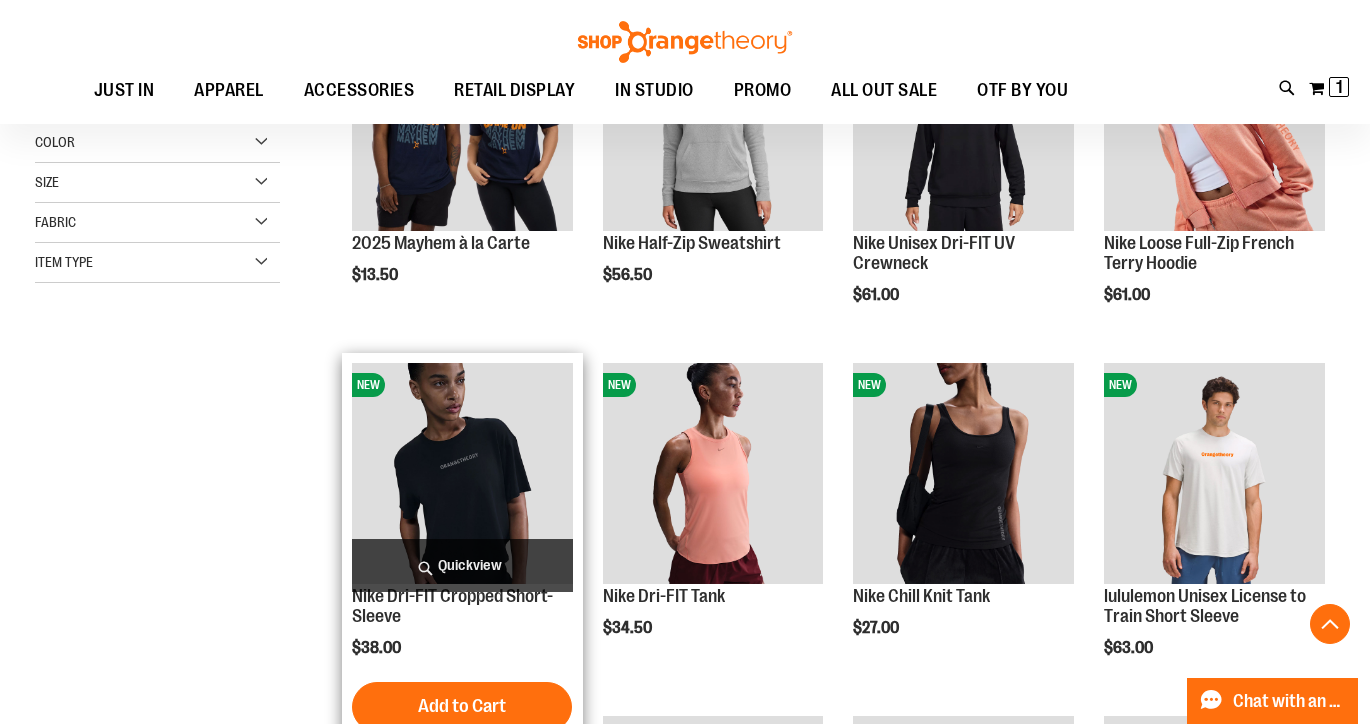 click at bounding box center (462, 473) 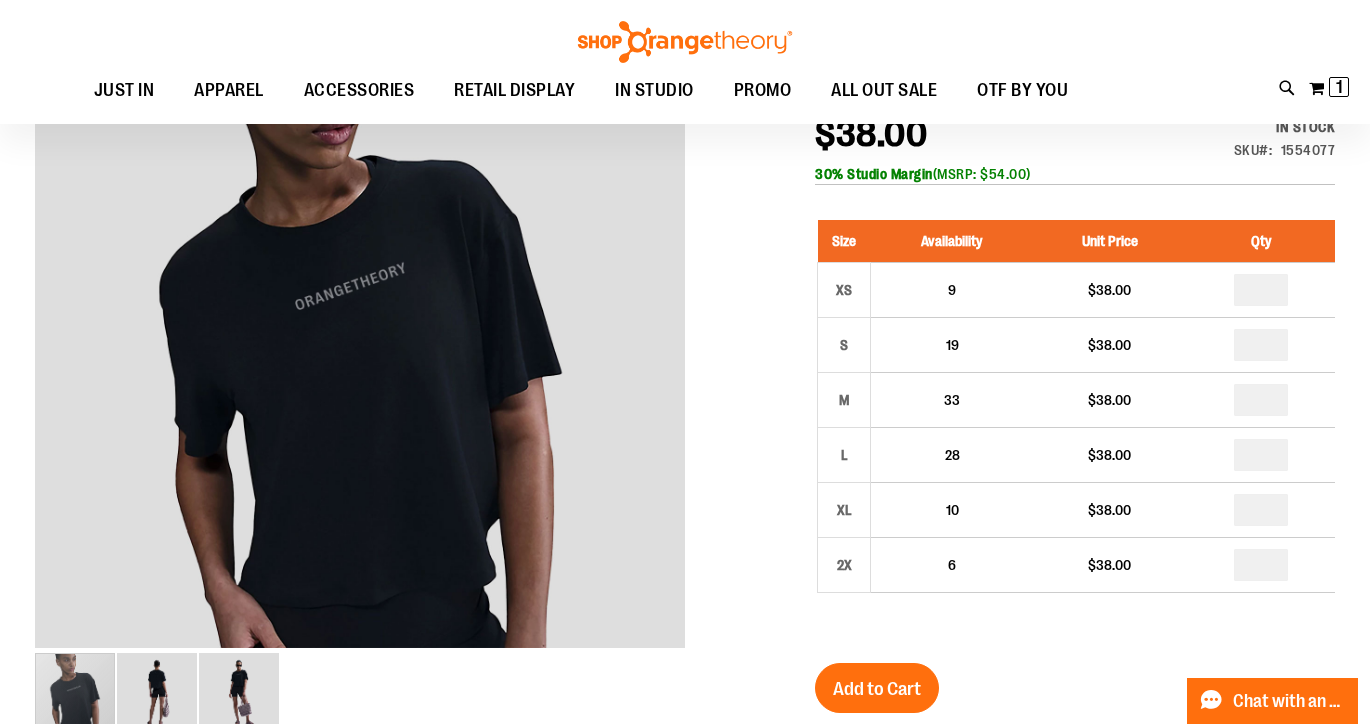 scroll, scrollTop: 279, scrollLeft: 0, axis: vertical 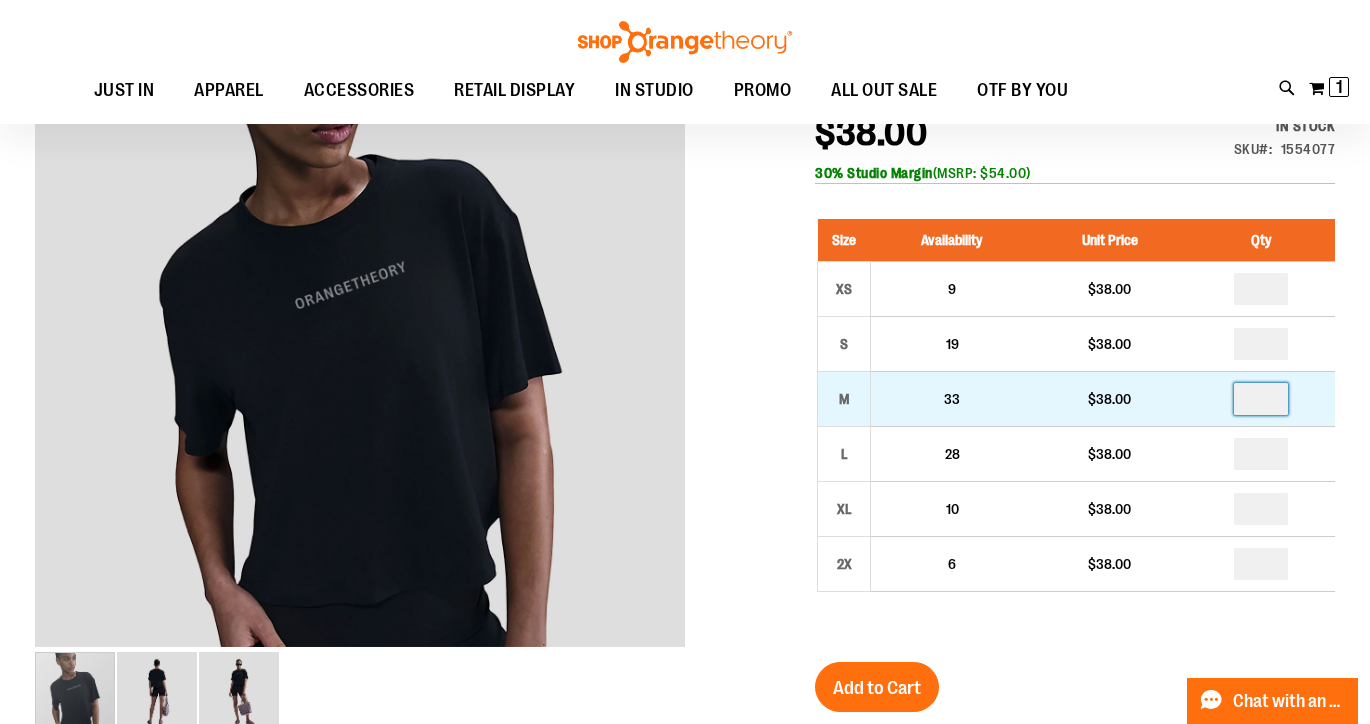 click at bounding box center [1261, 399] 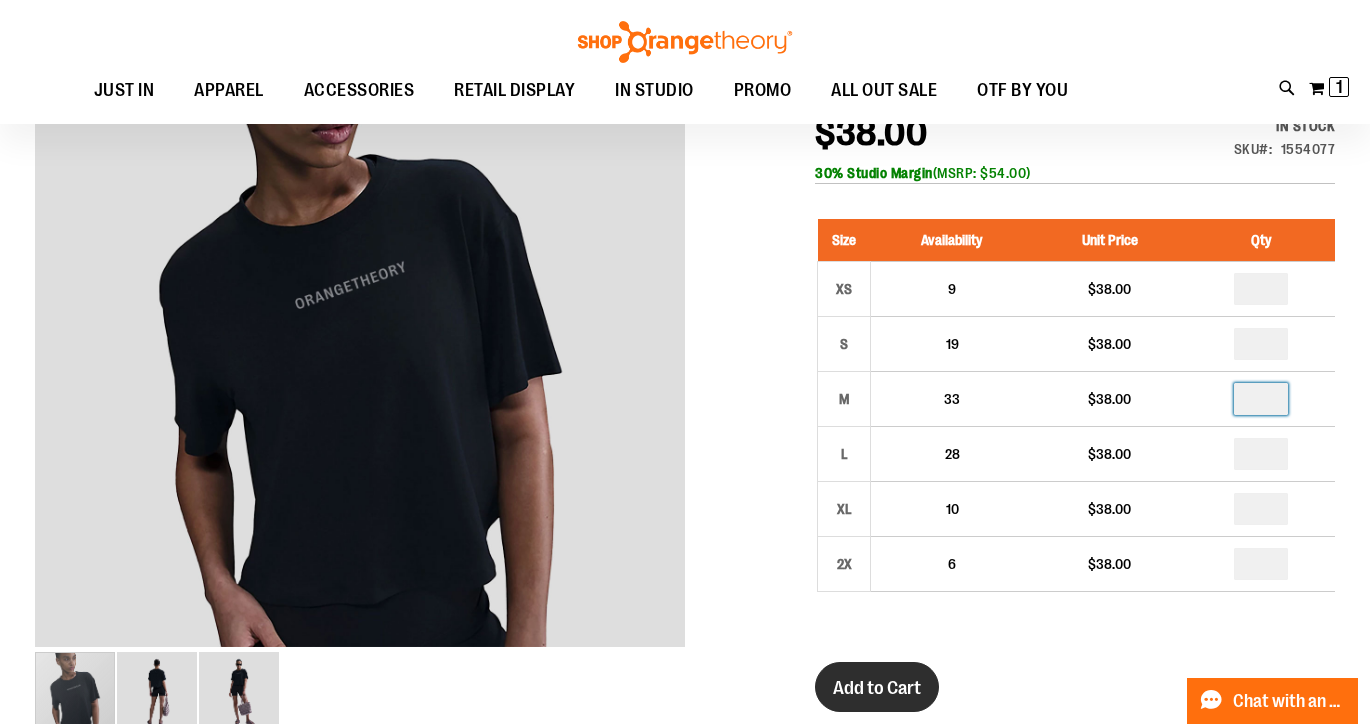 click on "Add to Cart" at bounding box center [877, 687] 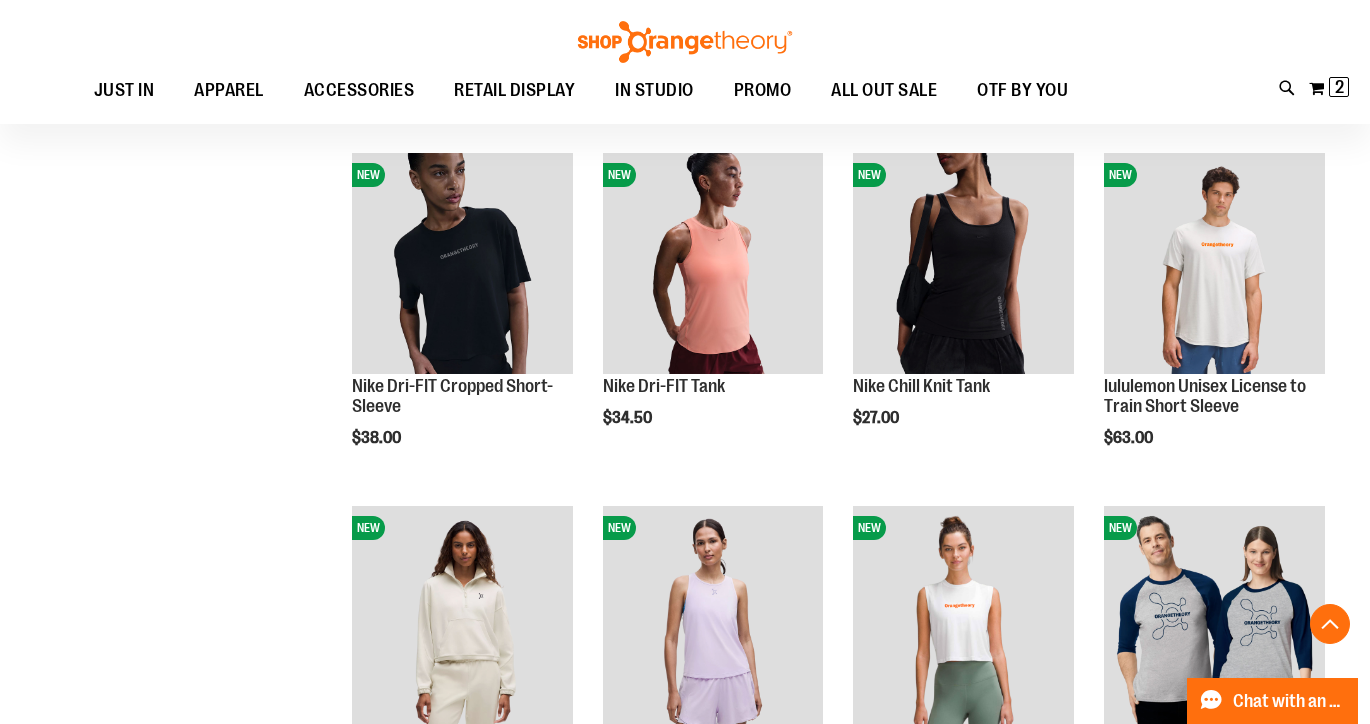 scroll, scrollTop: 386, scrollLeft: 0, axis: vertical 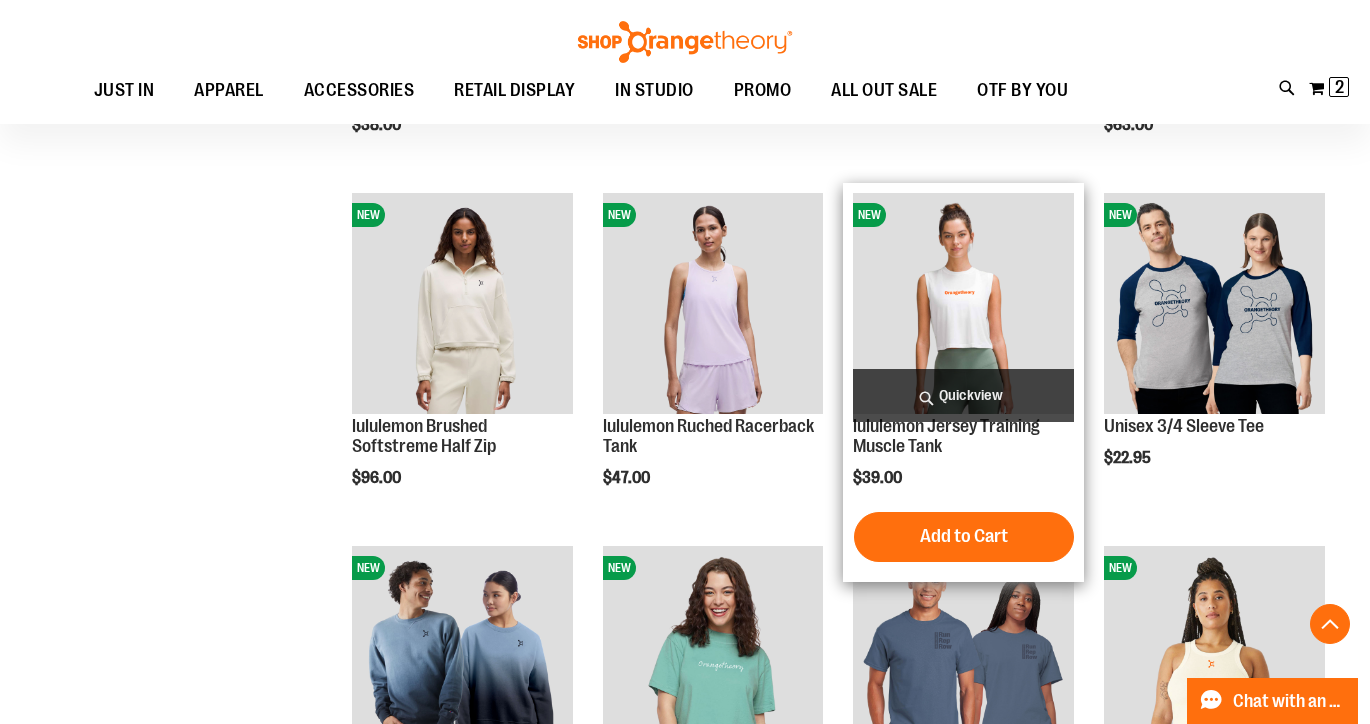 click at bounding box center (963, 303) 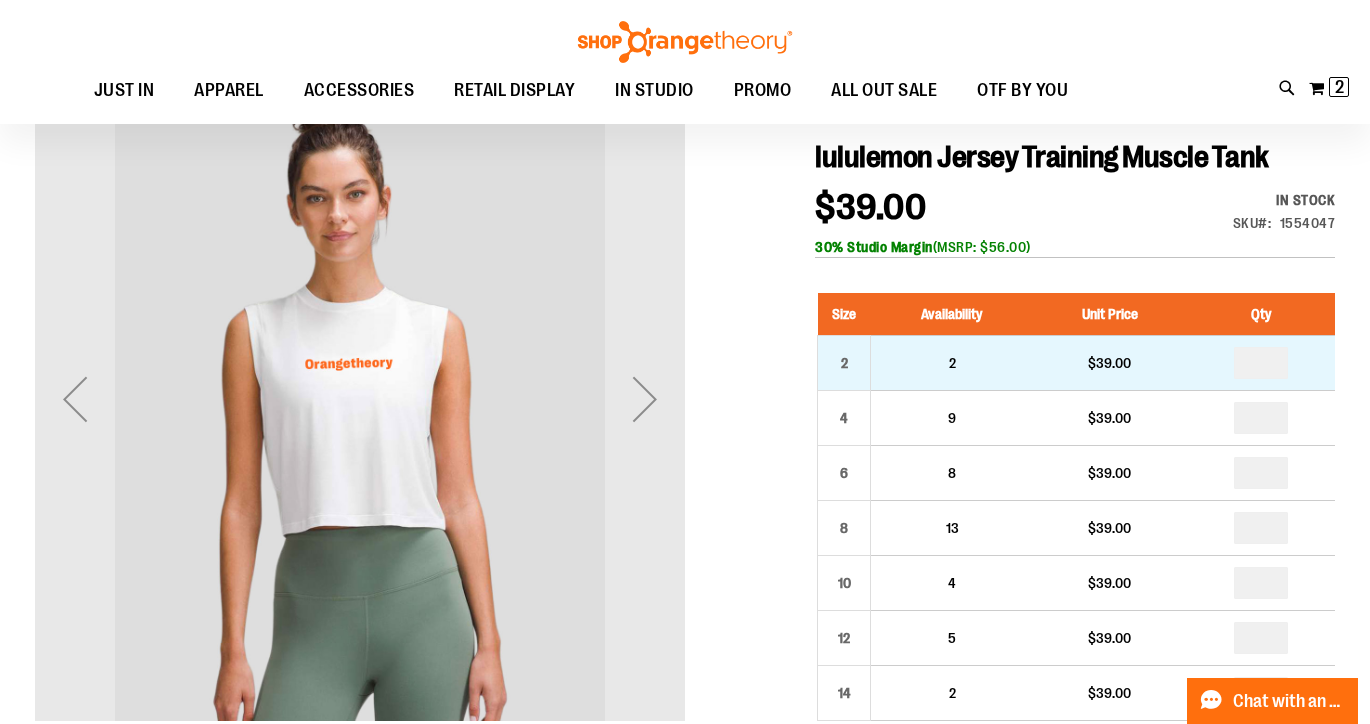 scroll, scrollTop: 207, scrollLeft: 0, axis: vertical 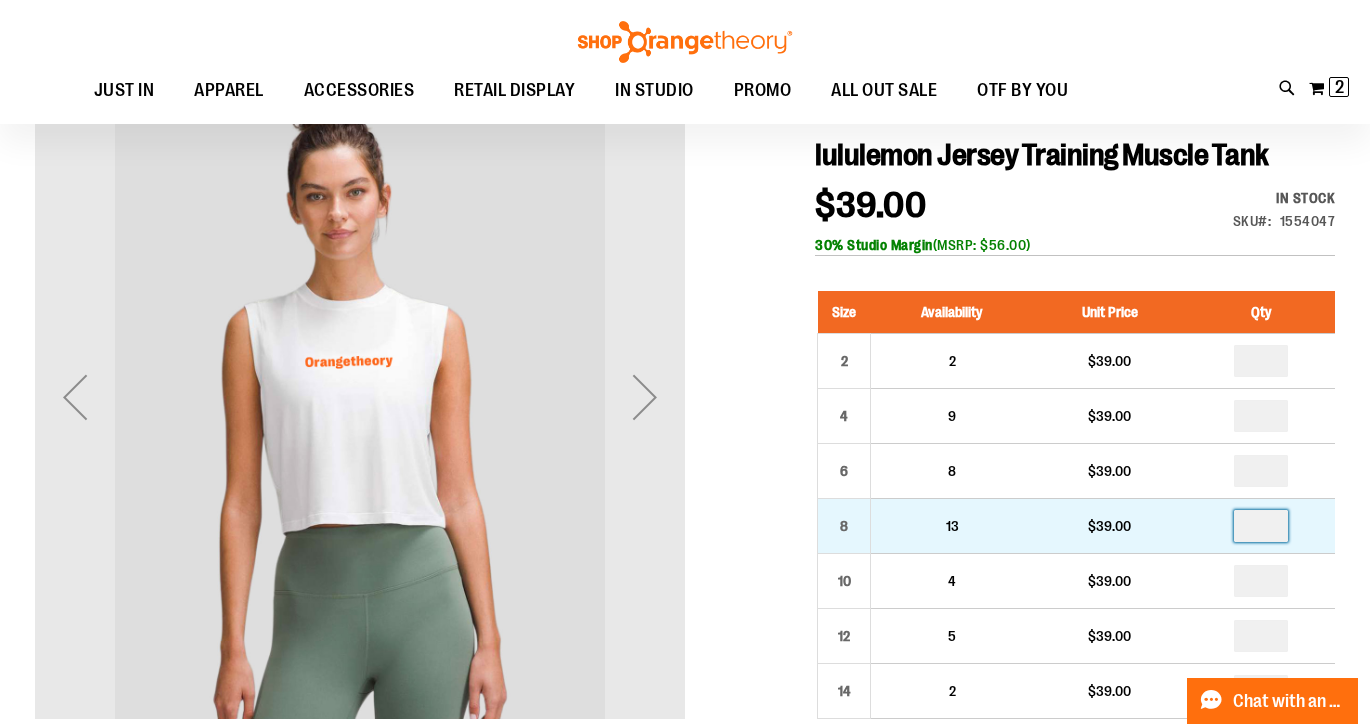 click at bounding box center [1261, 526] 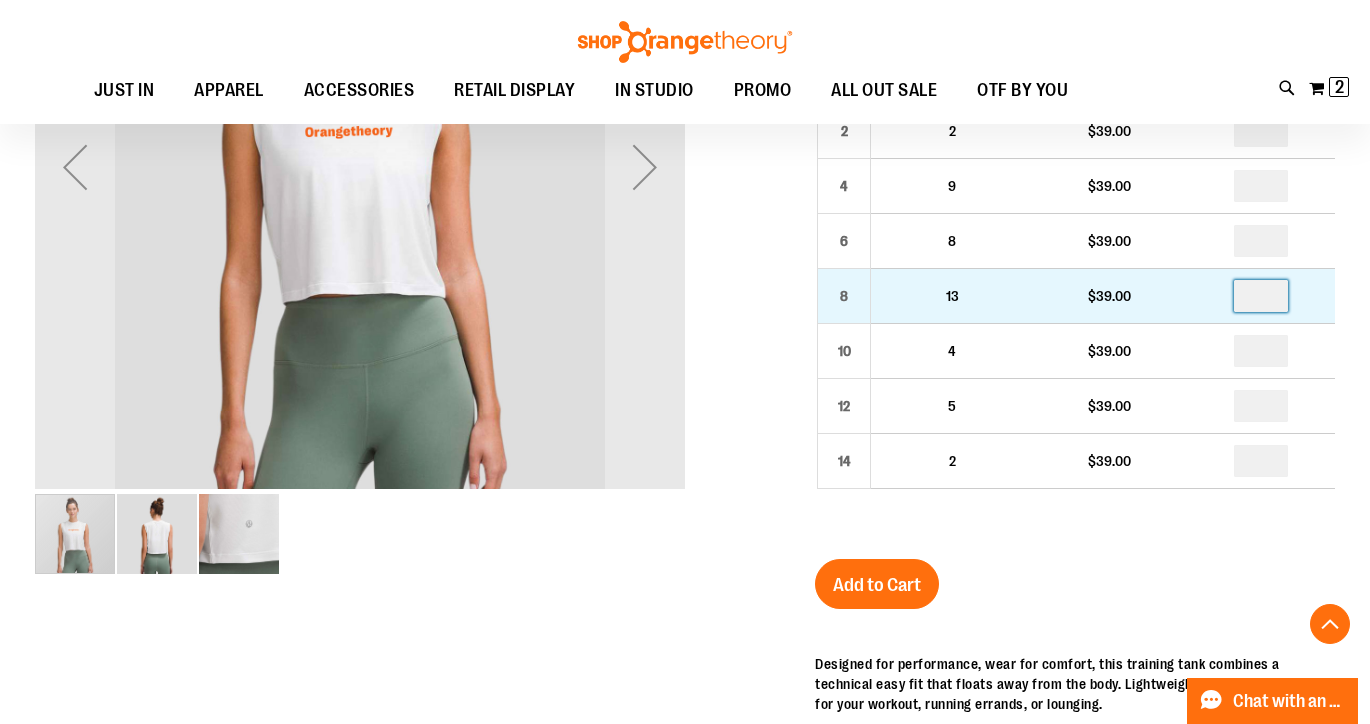 scroll, scrollTop: 447, scrollLeft: 0, axis: vertical 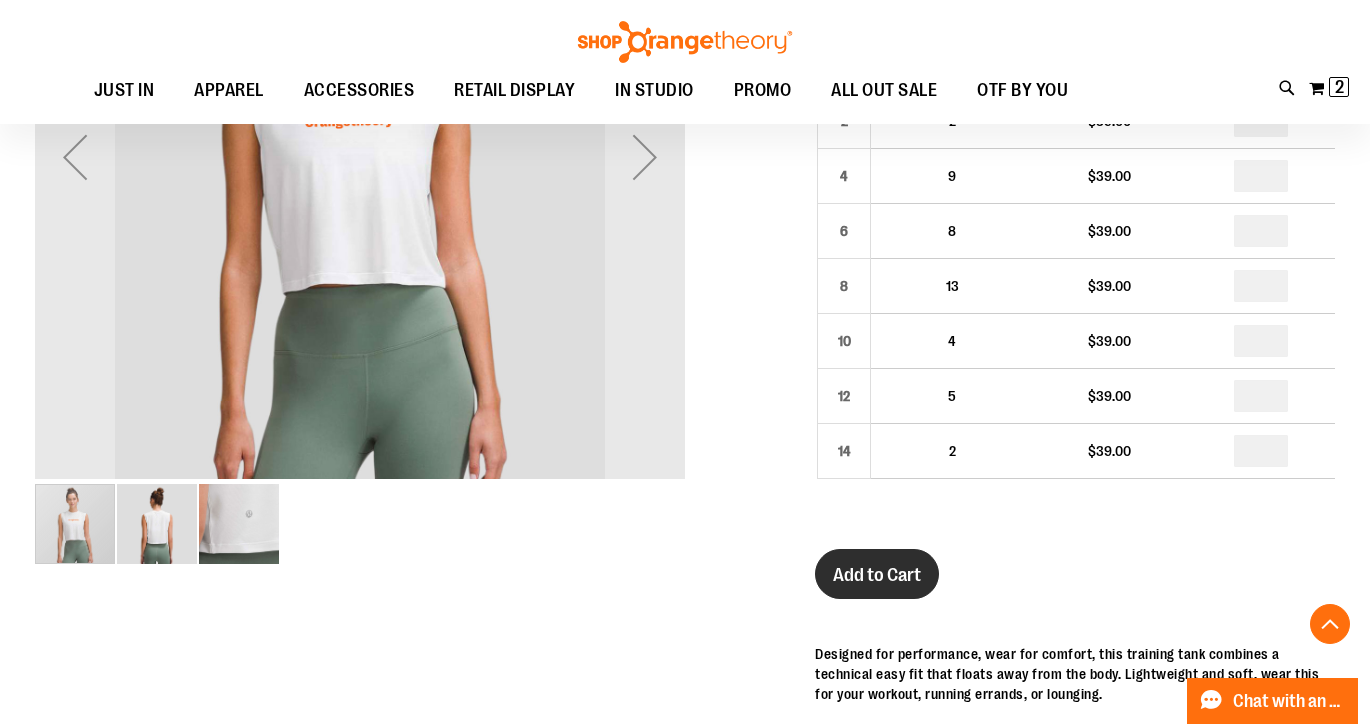 click on "Add to Cart" at bounding box center (877, 575) 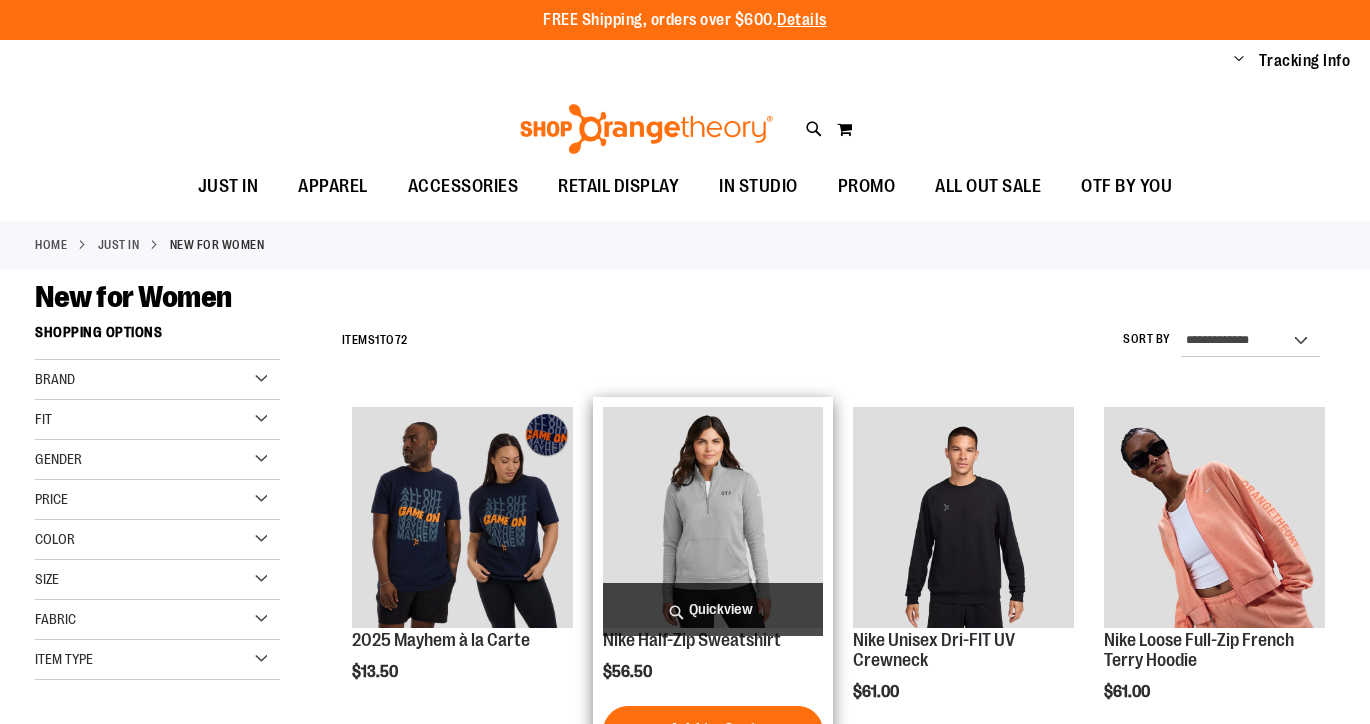 scroll, scrollTop: 0, scrollLeft: 0, axis: both 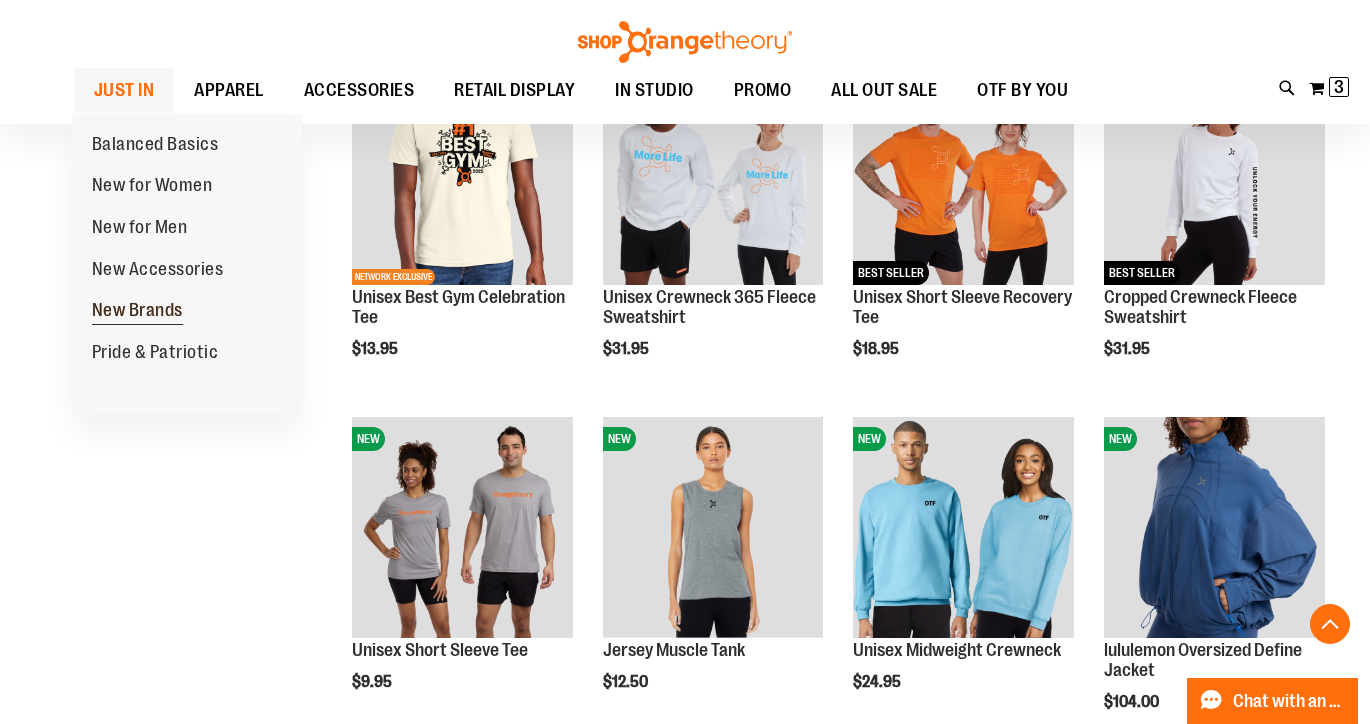 click on "New Brands" at bounding box center [137, 312] 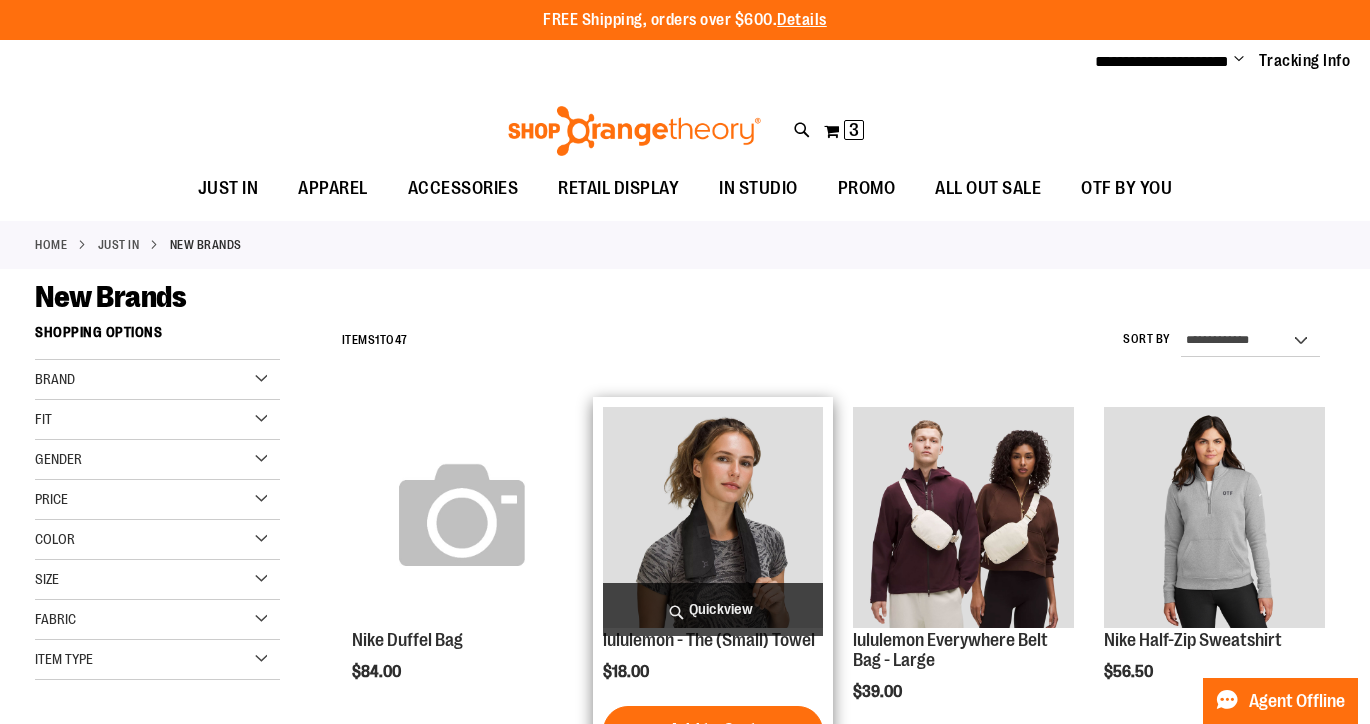 scroll, scrollTop: 0, scrollLeft: 0, axis: both 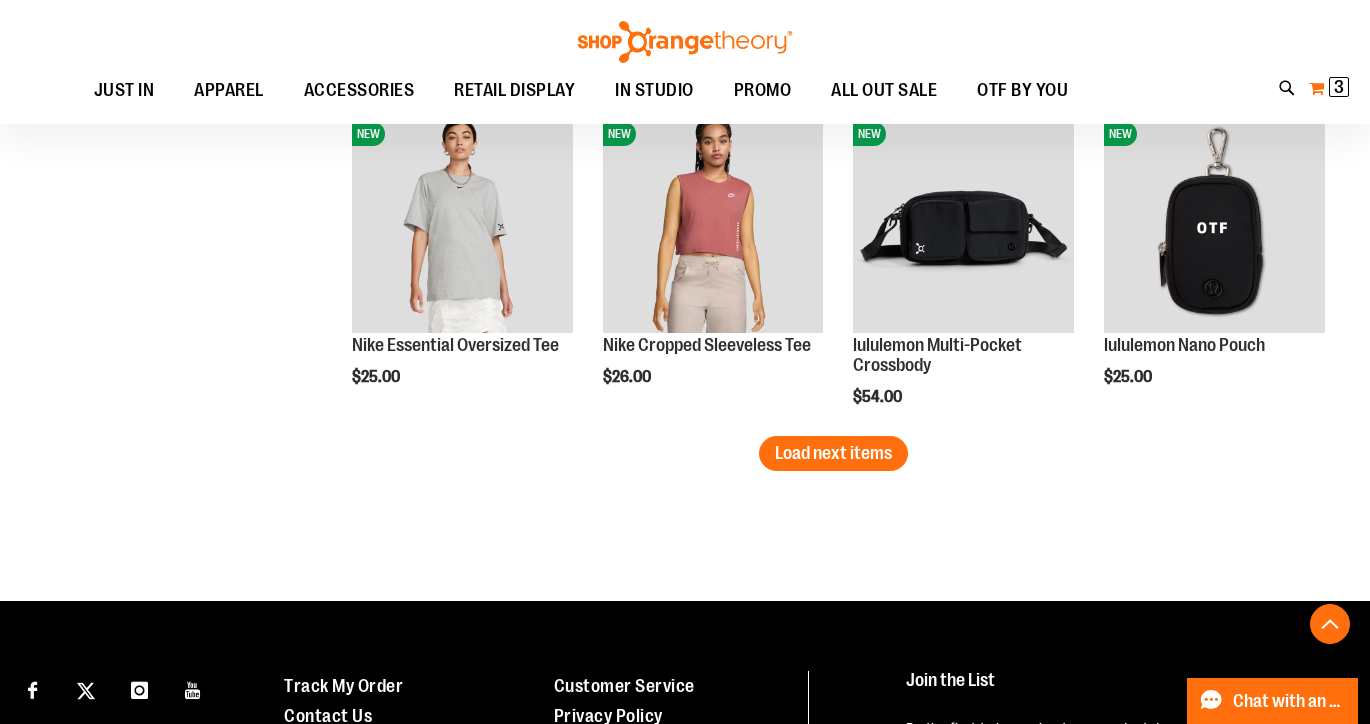 click on "3" at bounding box center (1339, 87) 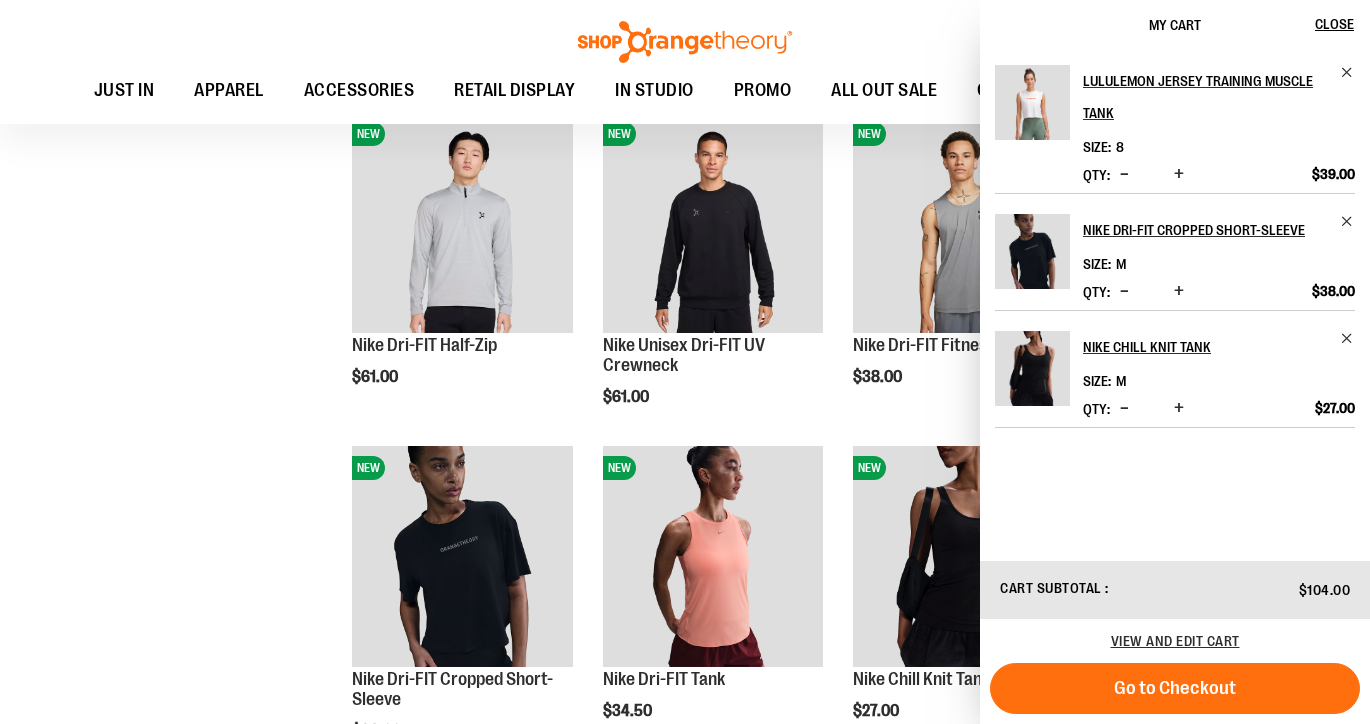 scroll, scrollTop: 545, scrollLeft: 0, axis: vertical 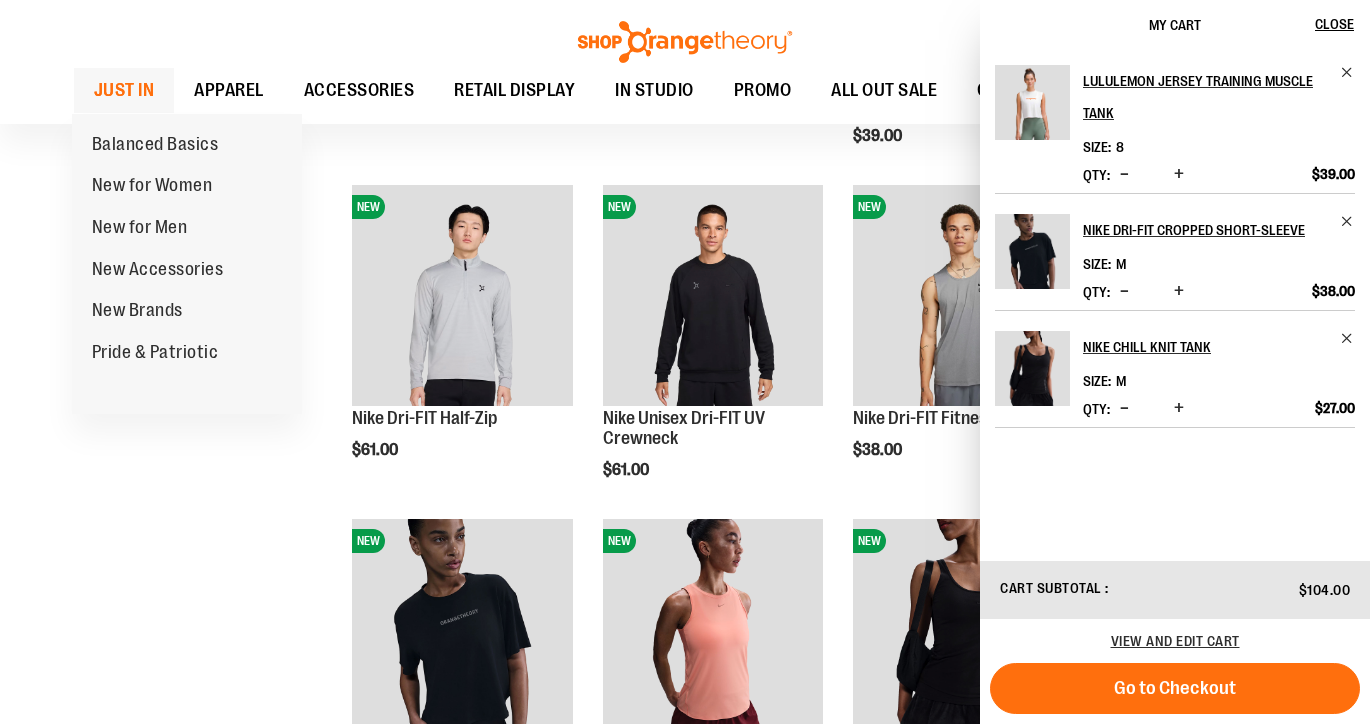 click on "JUST IN" at bounding box center (124, 90) 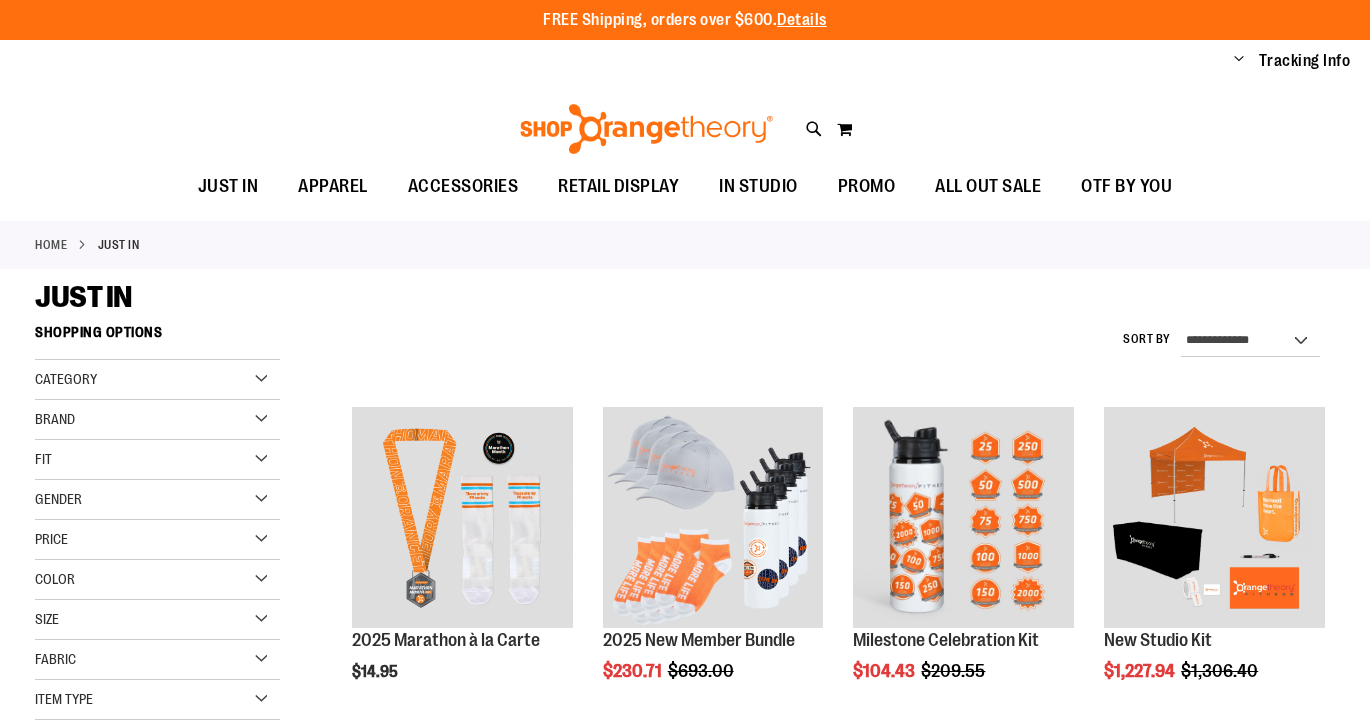 scroll, scrollTop: 0, scrollLeft: 0, axis: both 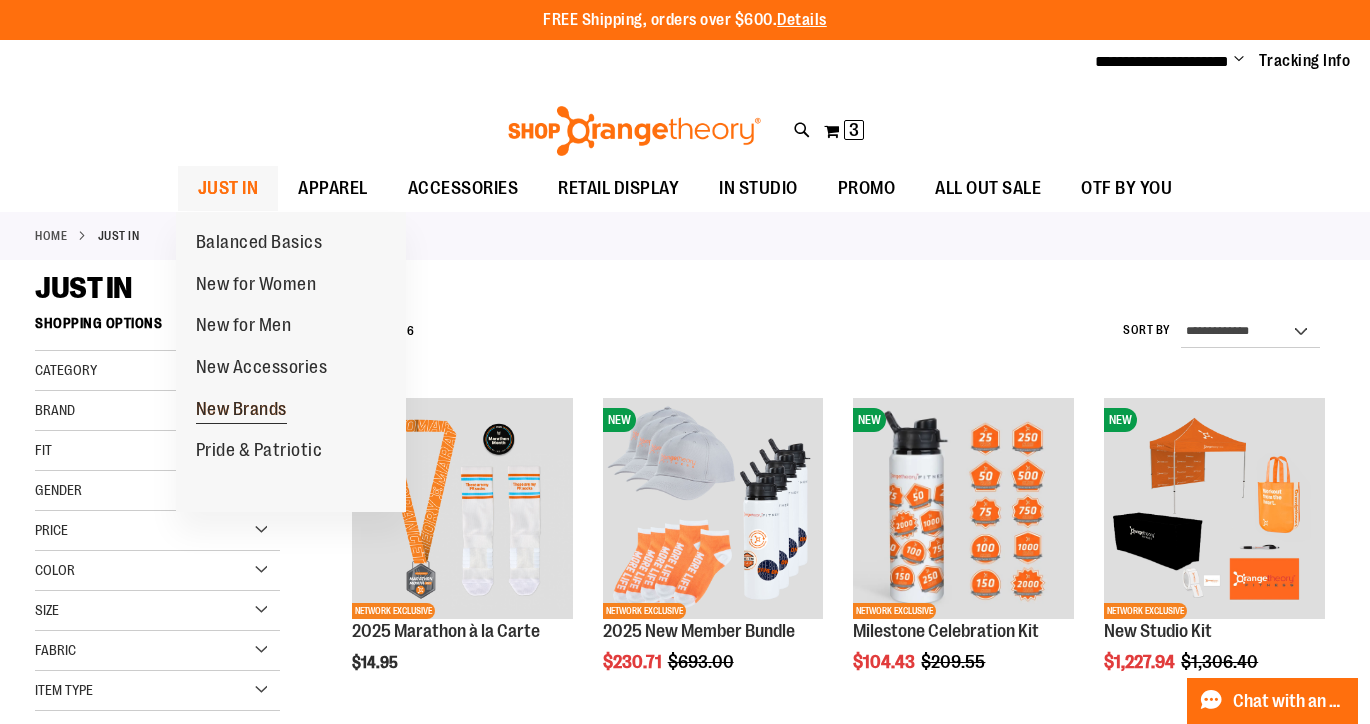 click on "New Brands" at bounding box center (241, 410) 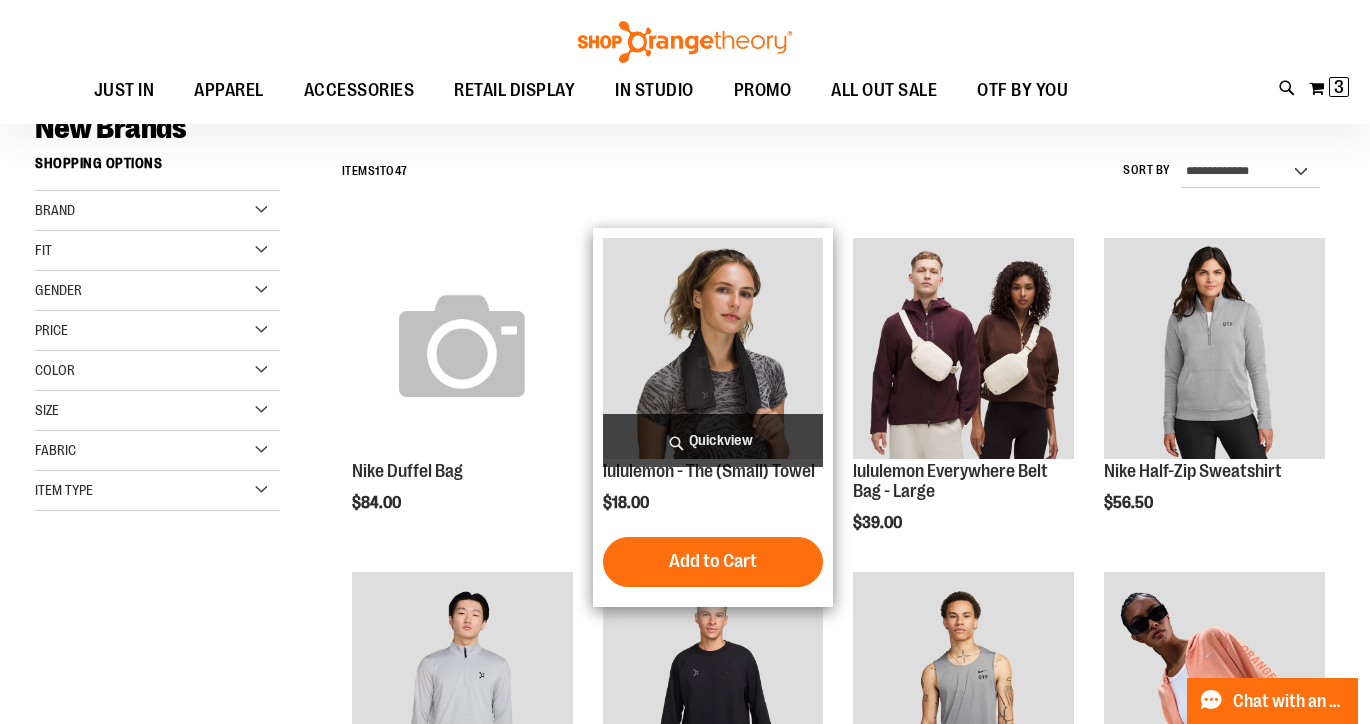 scroll, scrollTop: 157, scrollLeft: 0, axis: vertical 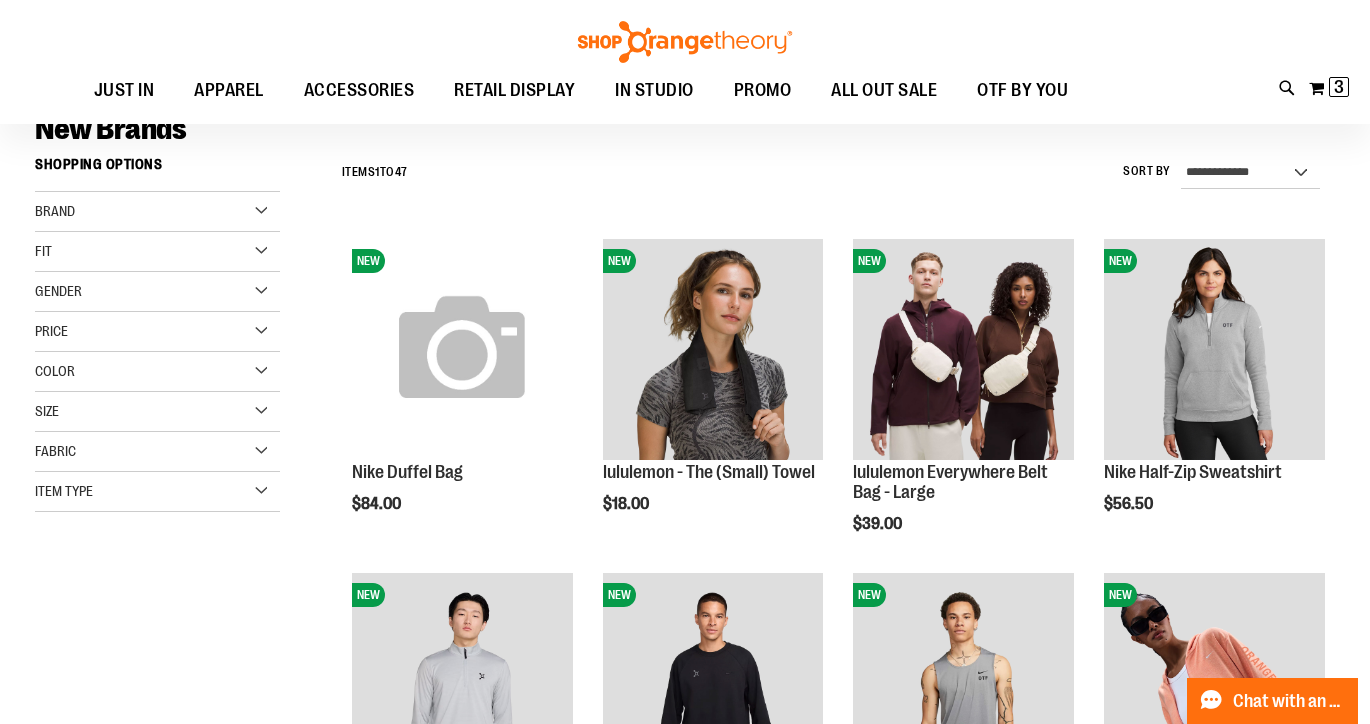 click on "Brand" at bounding box center [157, 212] 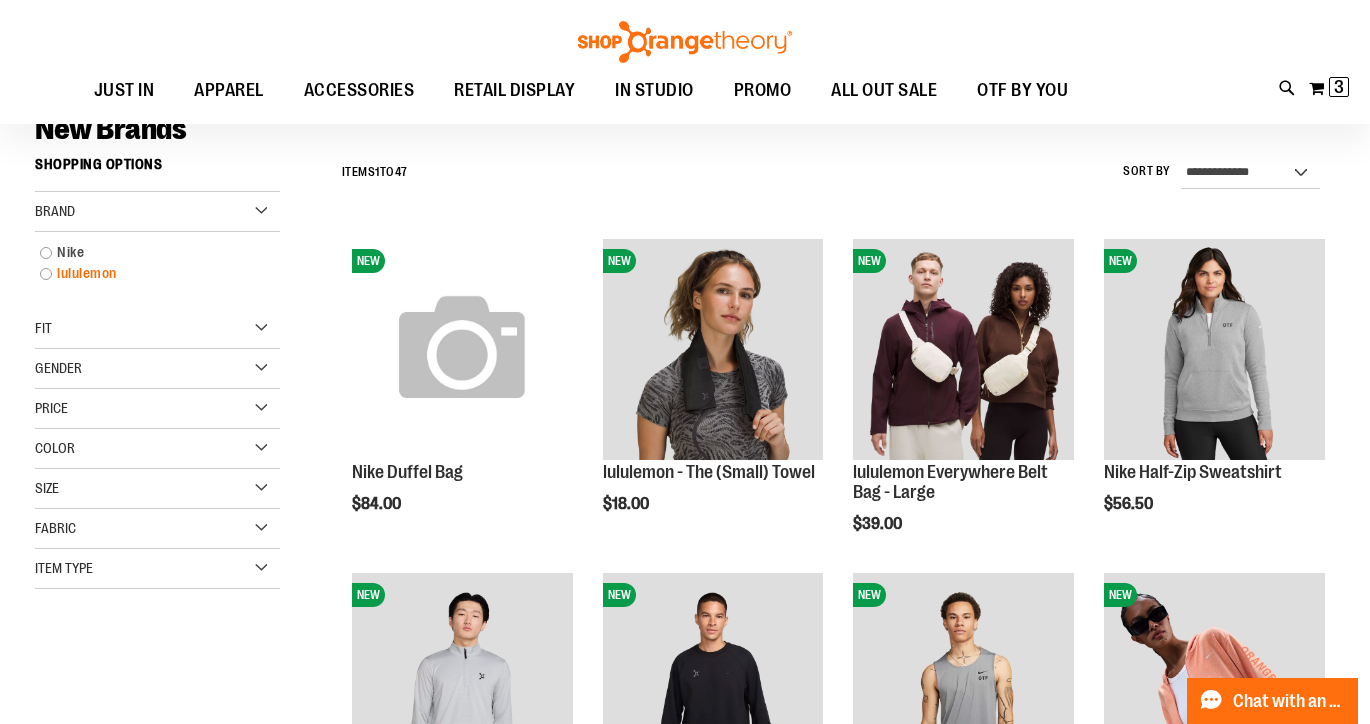 click on "lululemon" at bounding box center [147, 273] 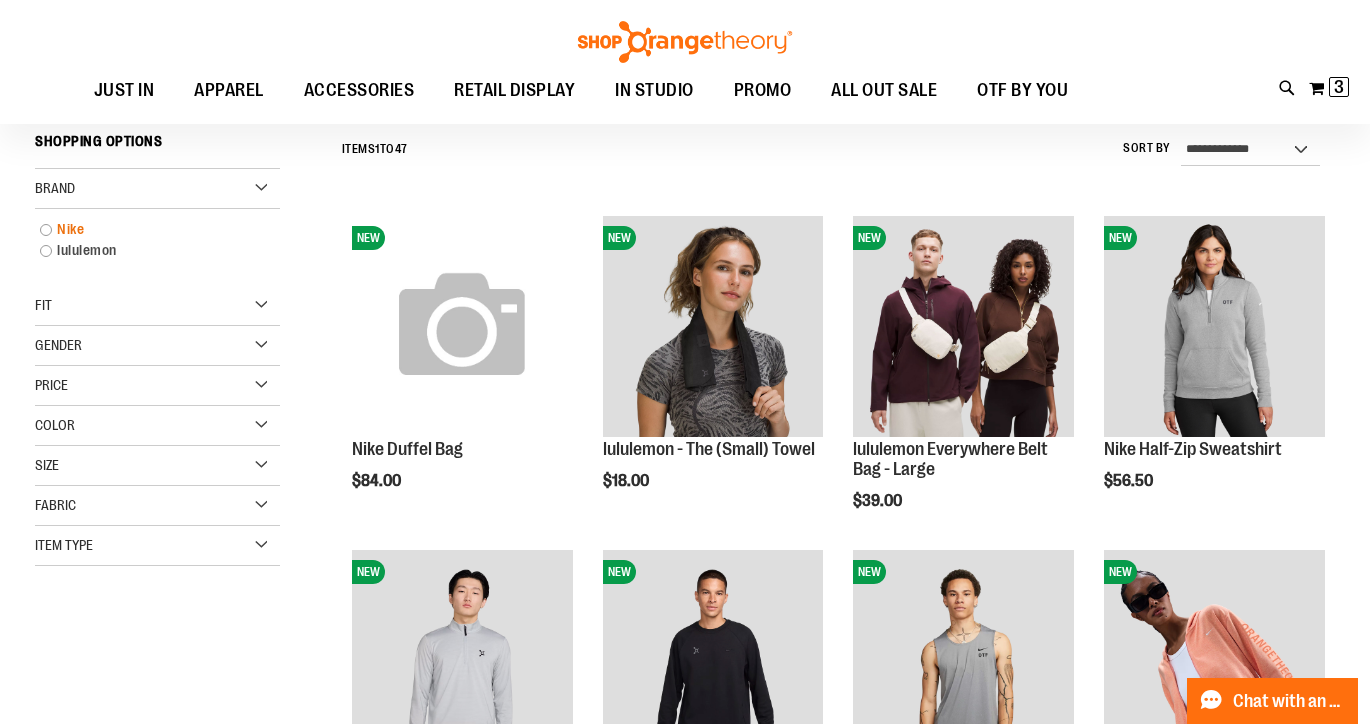 scroll, scrollTop: 181, scrollLeft: 0, axis: vertical 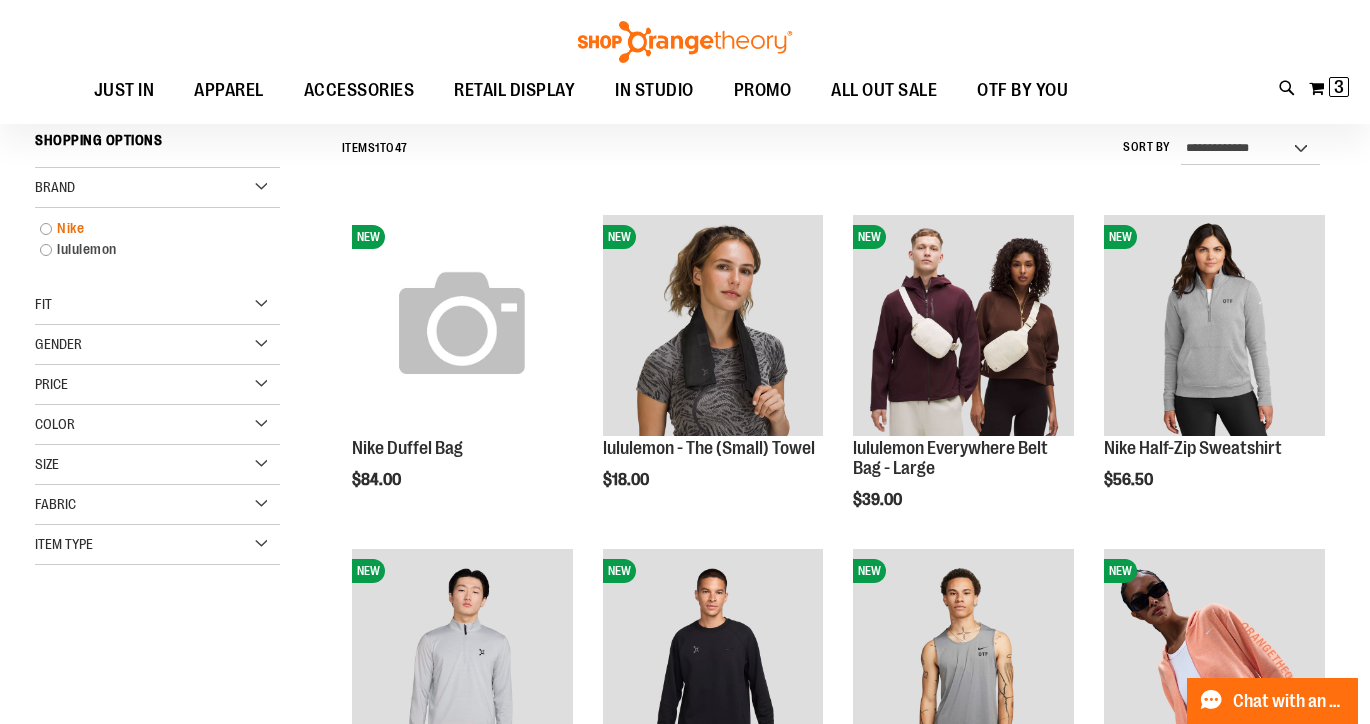 click on "Nike" at bounding box center [147, 228] 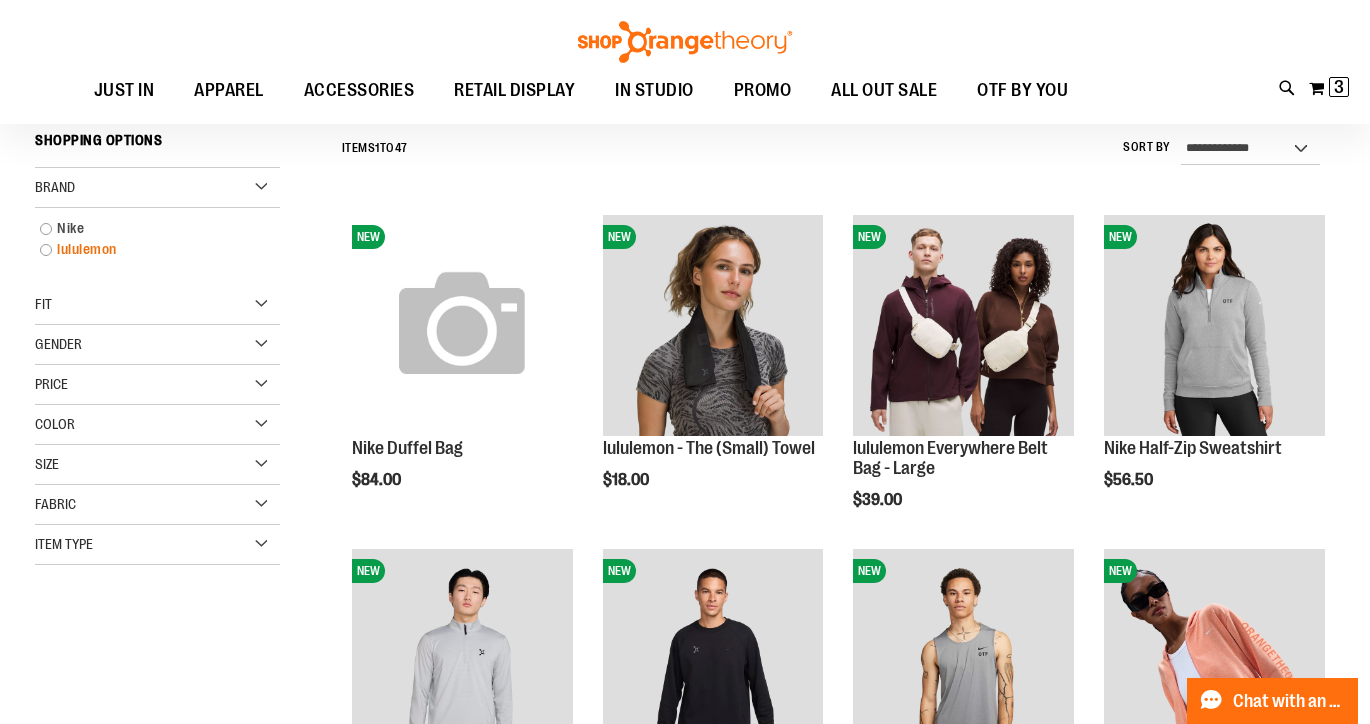 click on "lululemon" at bounding box center [147, 249] 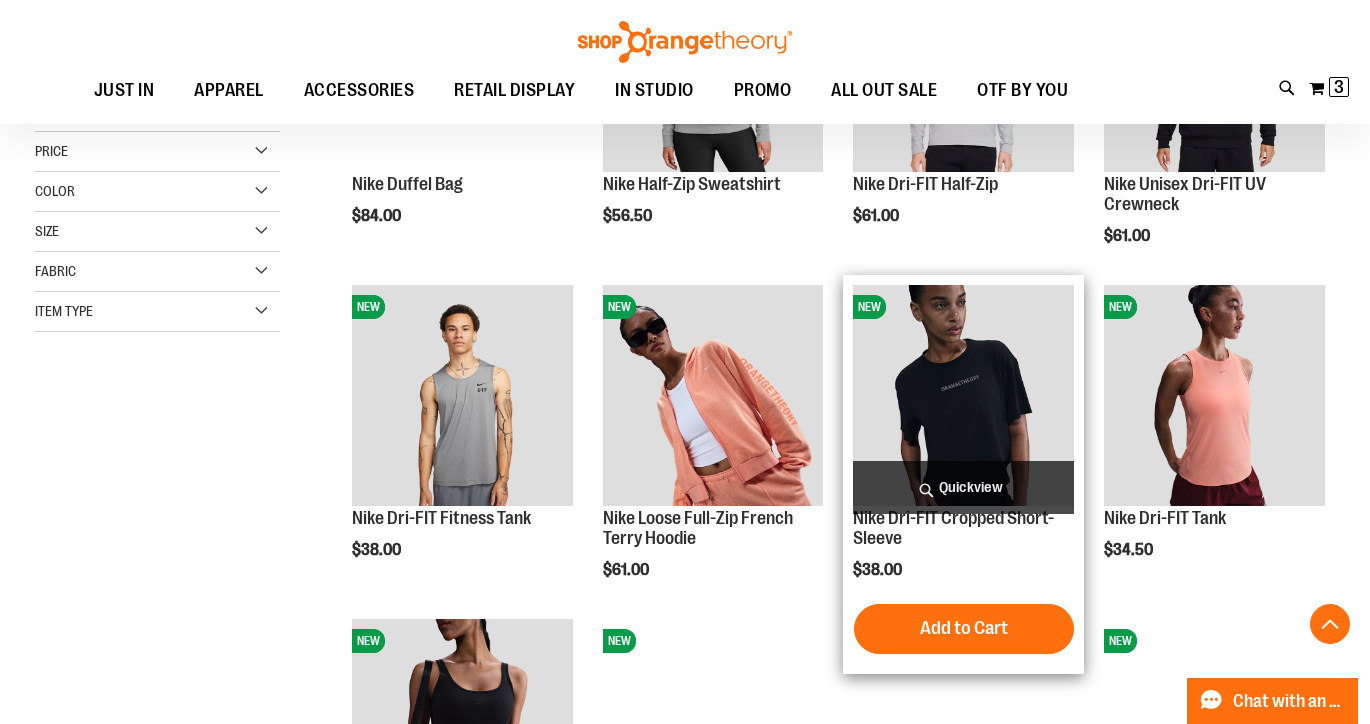 scroll, scrollTop: 445, scrollLeft: 0, axis: vertical 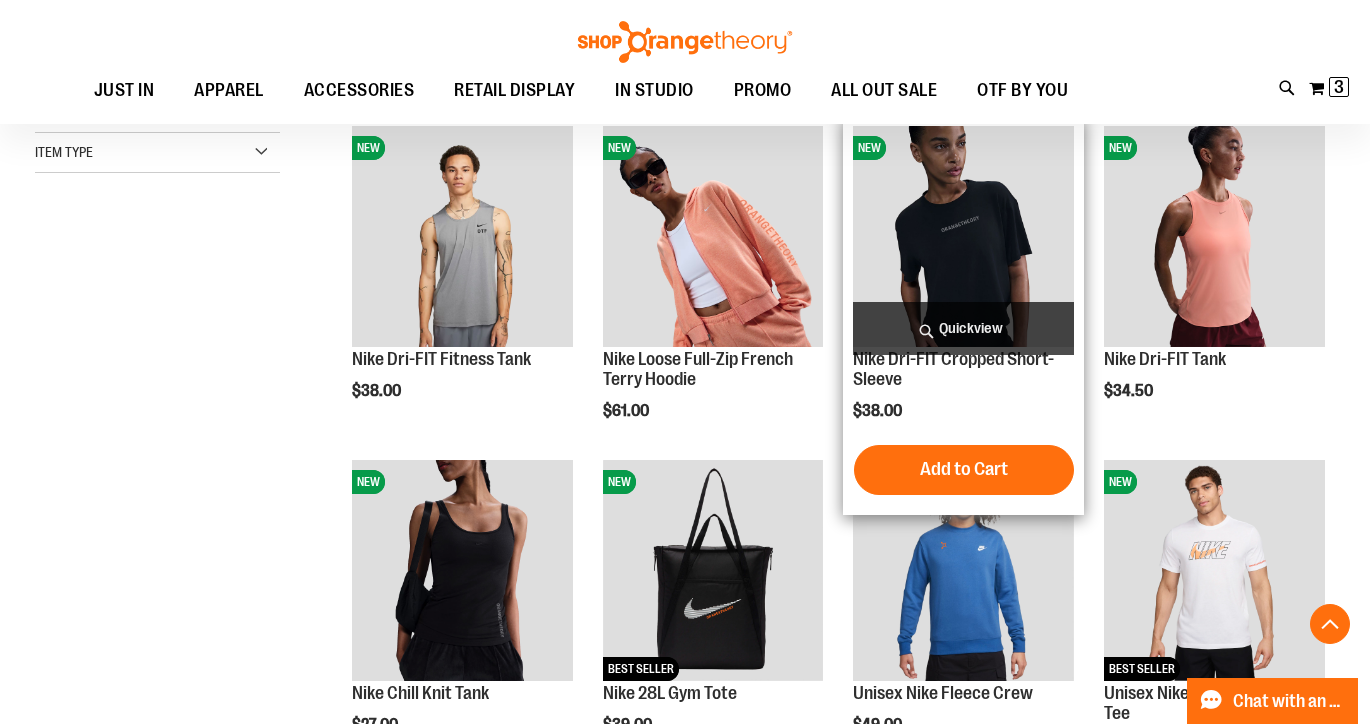 click on "Quickview" at bounding box center (963, 328) 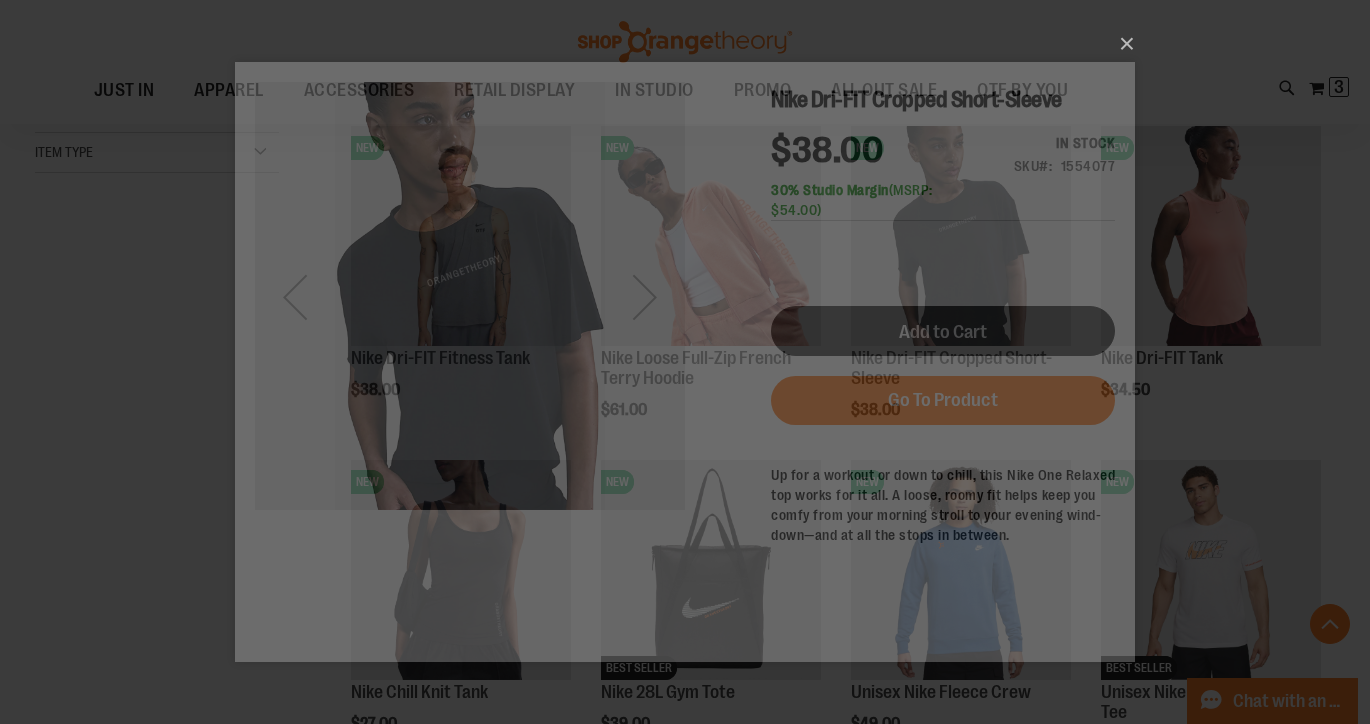 scroll, scrollTop: 0, scrollLeft: 0, axis: both 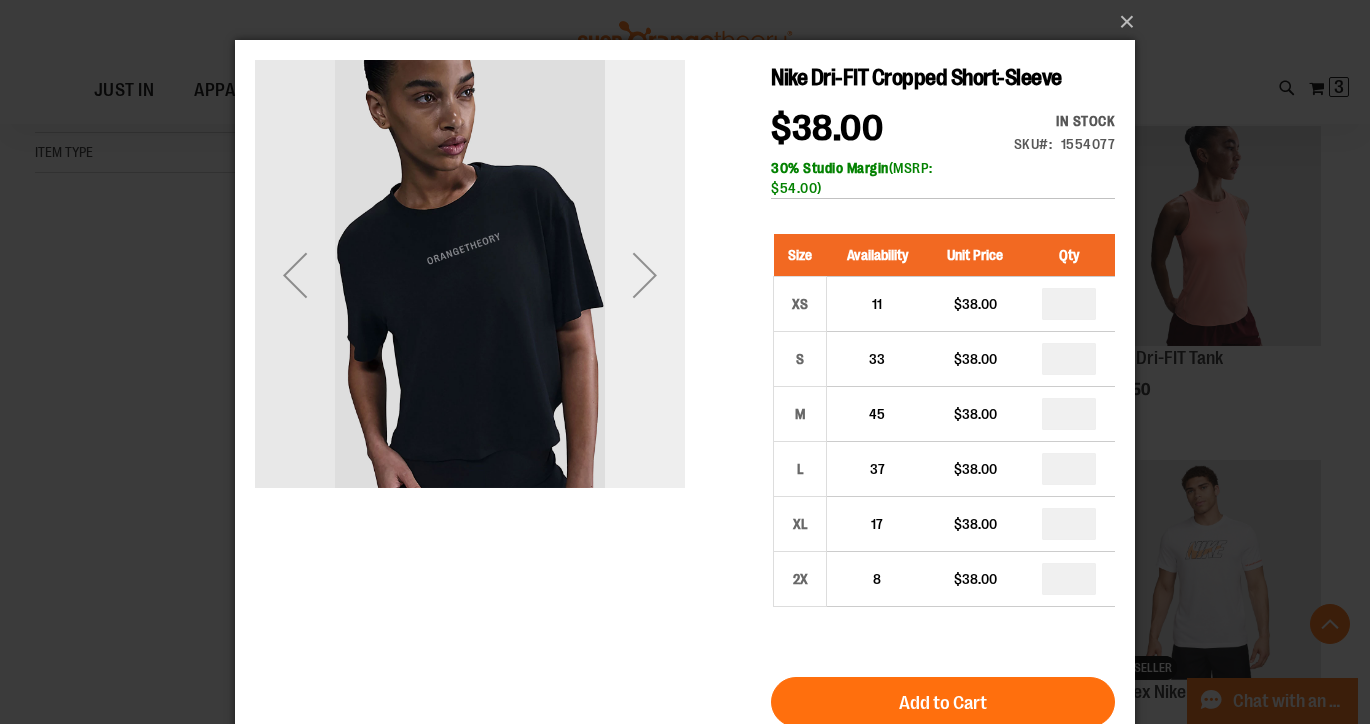 click at bounding box center [645, 275] 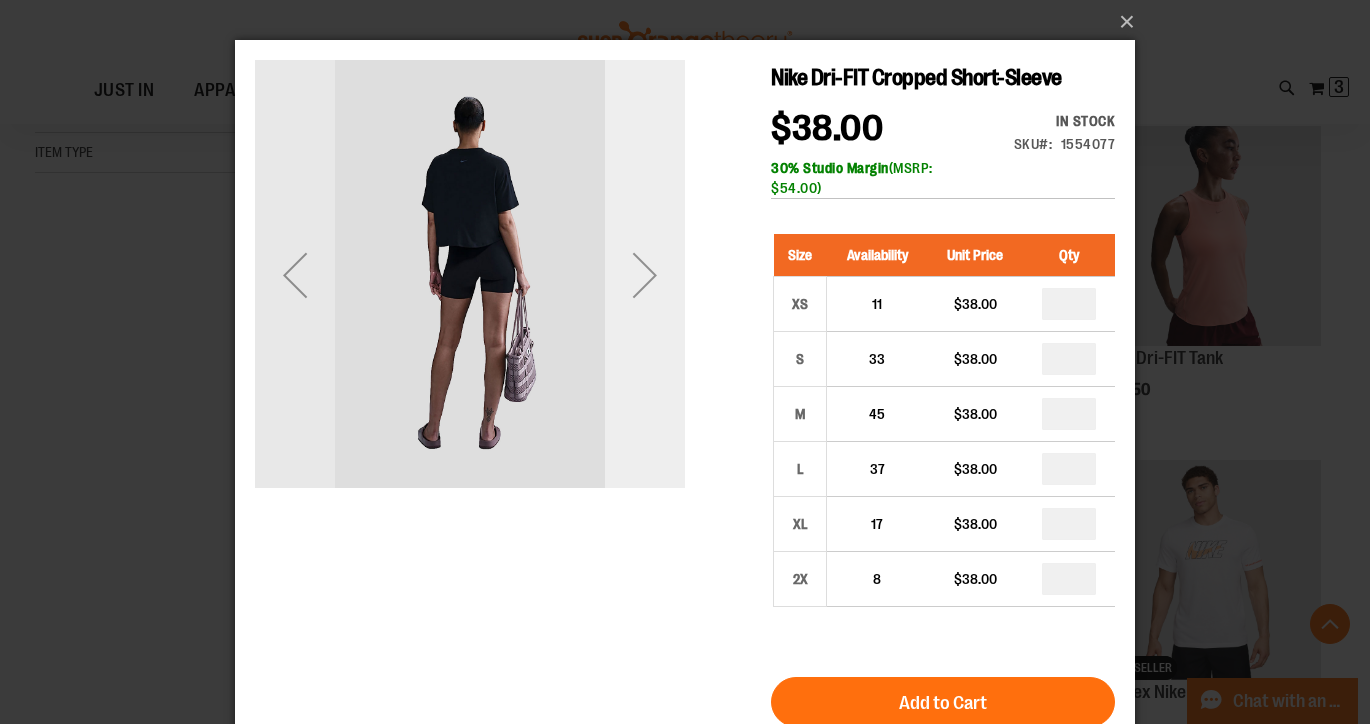 click at bounding box center (645, 275) 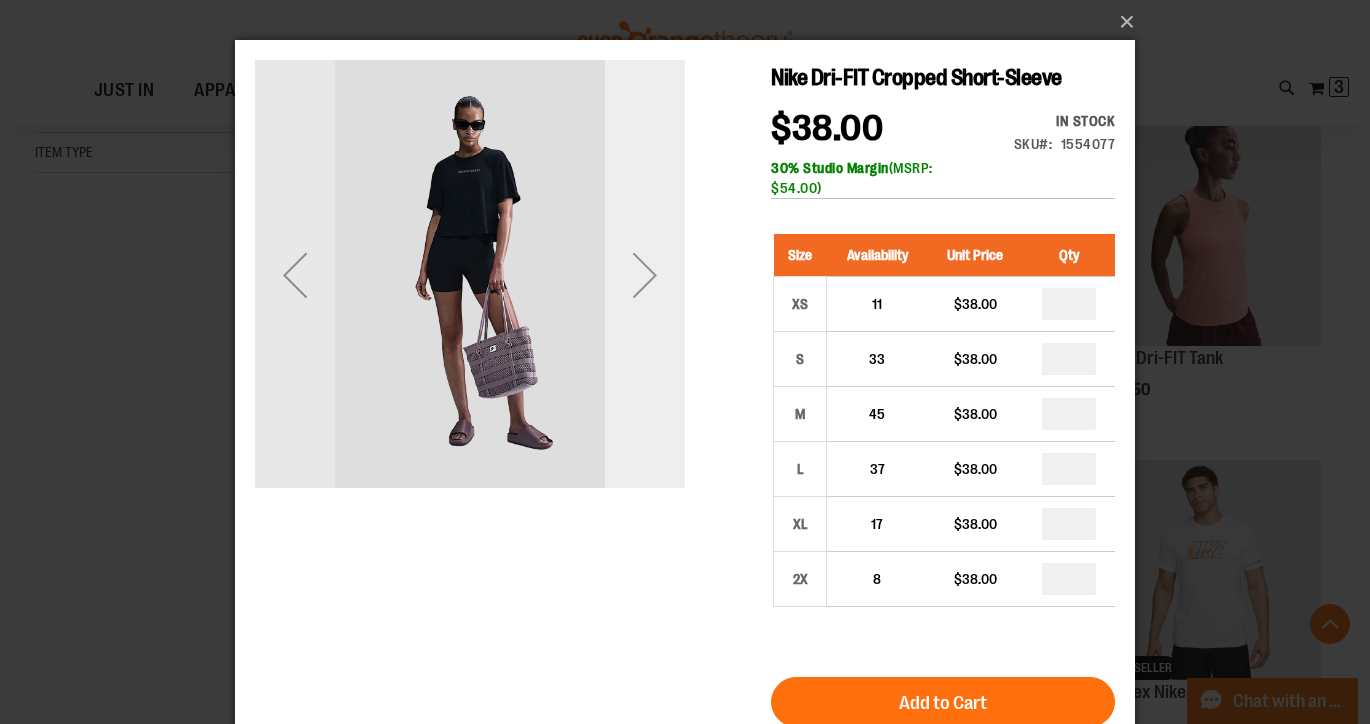 click at bounding box center [645, 275] 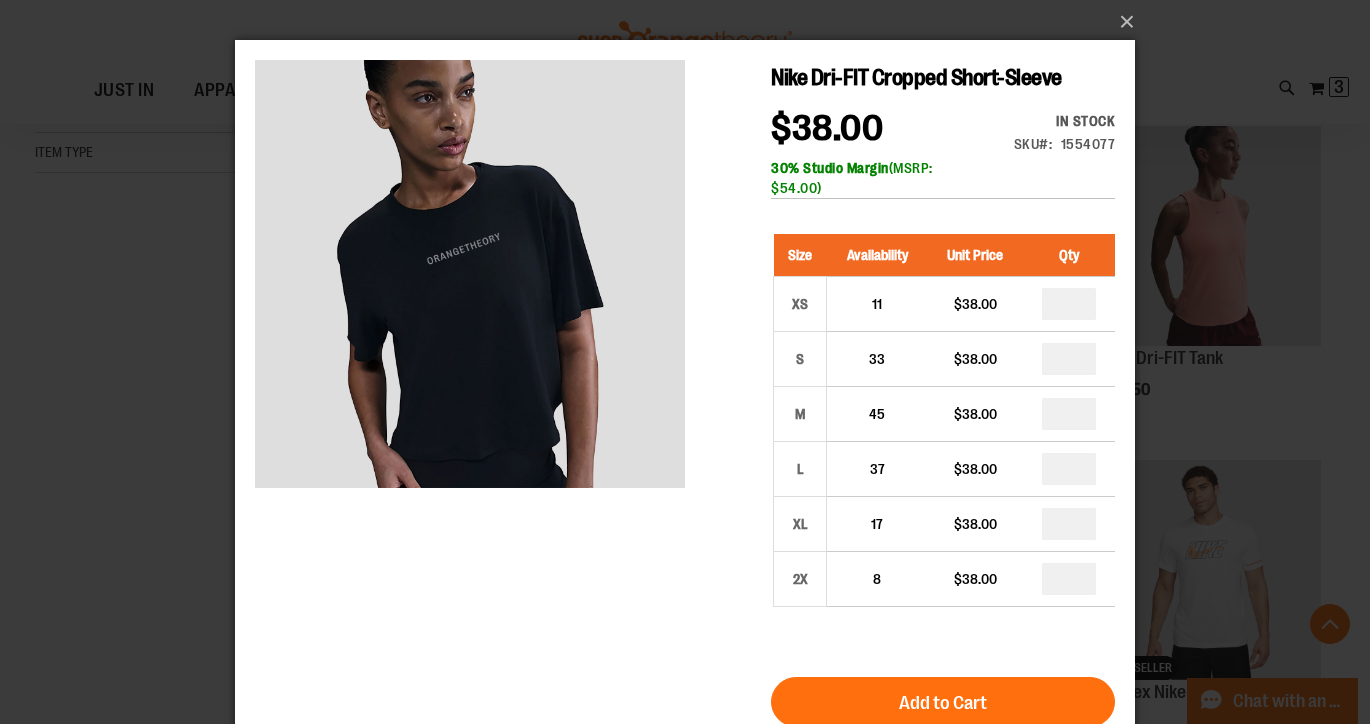 click on "×" at bounding box center [685, 362] 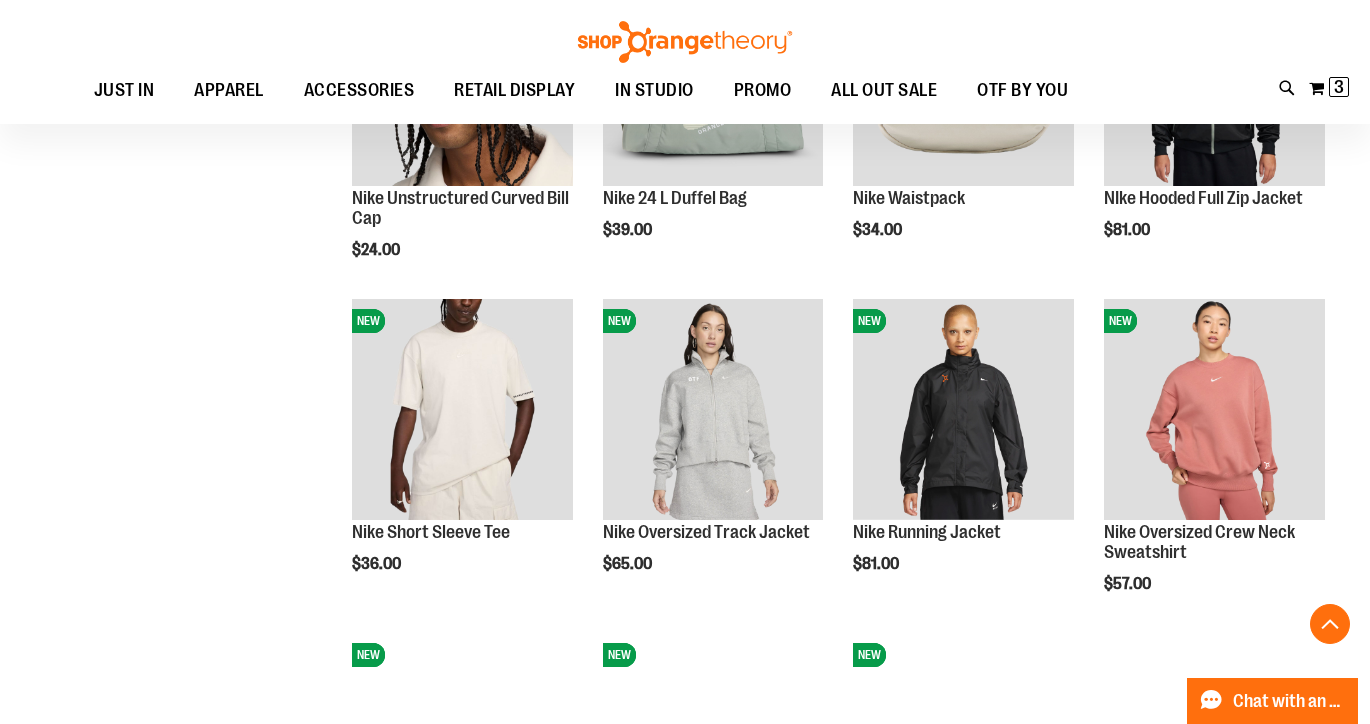 scroll, scrollTop: 1433, scrollLeft: 0, axis: vertical 